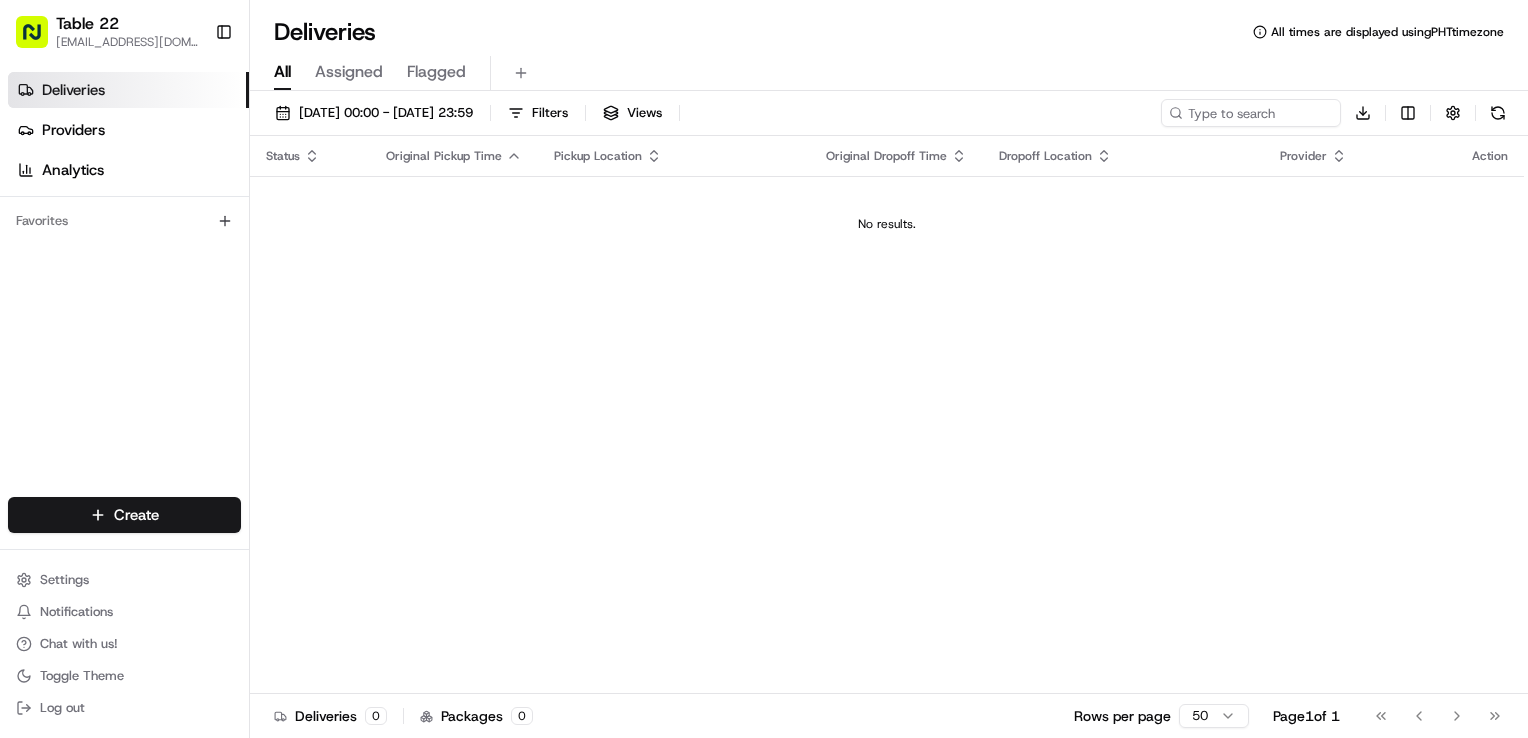 scroll, scrollTop: 0, scrollLeft: 0, axis: both 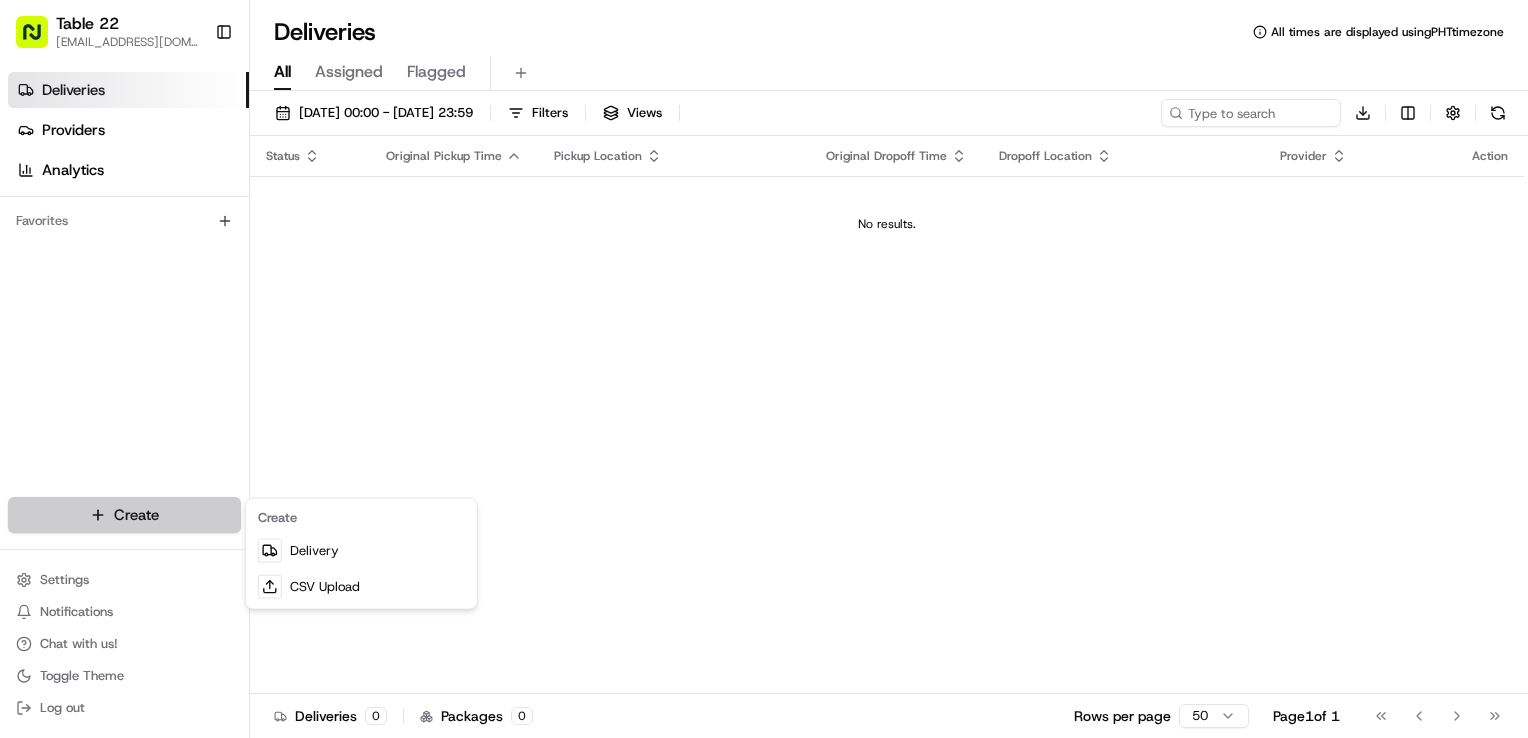 click on "Table 22 nikos@table22.com Toggle Sidebar Deliveries Providers Analytics Favorites Main Menu Members & Organization Organization Users Roles Preferences Customization Tracking Orchestration Automations Dispatch Strategy Locations Pickup Locations Dropoff Locations Billing Billing Refund Requests Integrations Notification Triggers Webhooks API Keys Request Logs Create Settings Notifications Chat with us! Toggle Theme Log out Deliveries All times are displayed using  PHT  timezone All Assigned Flagged 16/07/2025 00:00 - 16/07/2025 23:59 Filters Views Download Status Original Pickup Time Pickup Location Original Dropoff Time Dropoff Location Provider Action No results. Deliveries 0 Packages 0 Rows per page 50 Page  1  of   1 Go to first page Go to previous page Go to next page Go to last page
Create Delivery CSV Upload" at bounding box center (764, 369) 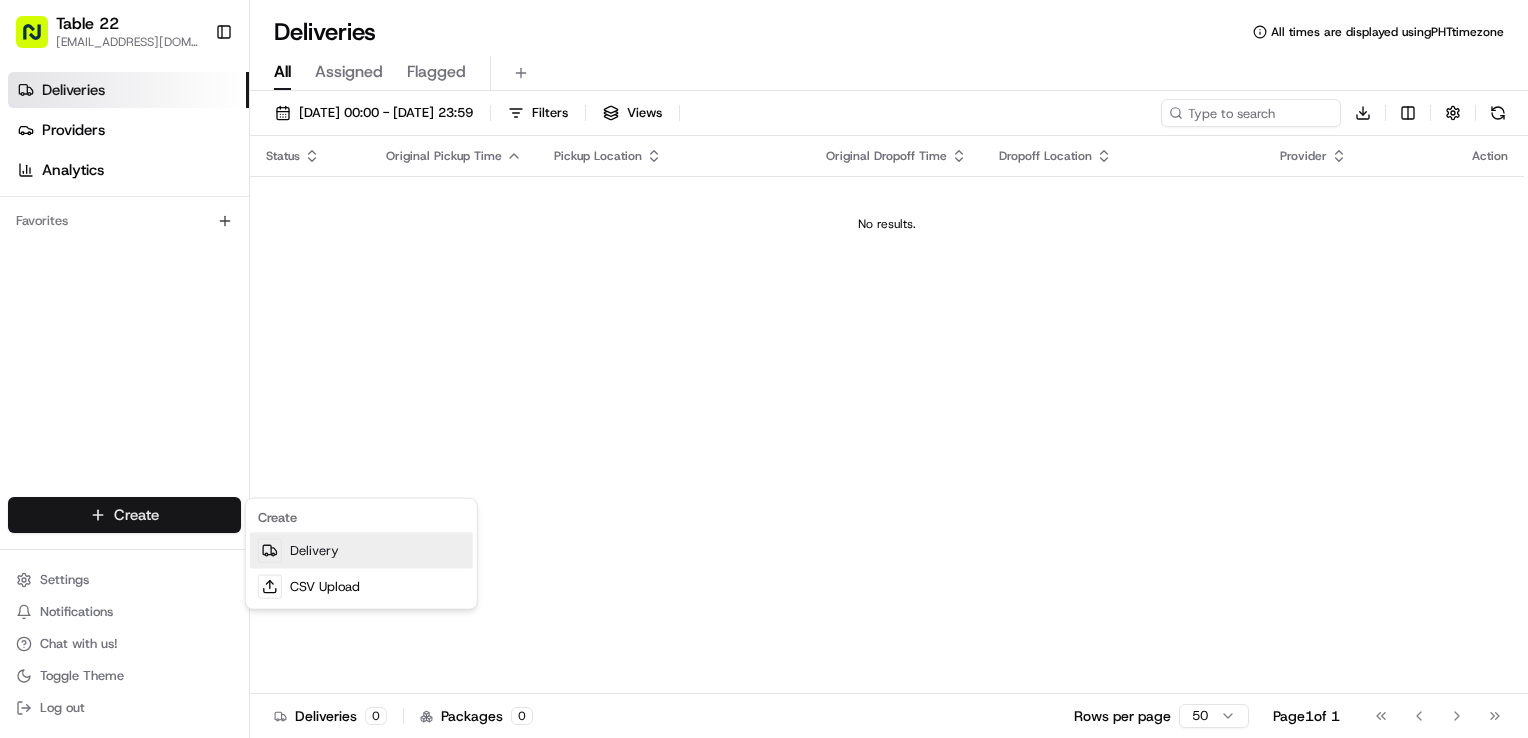 click 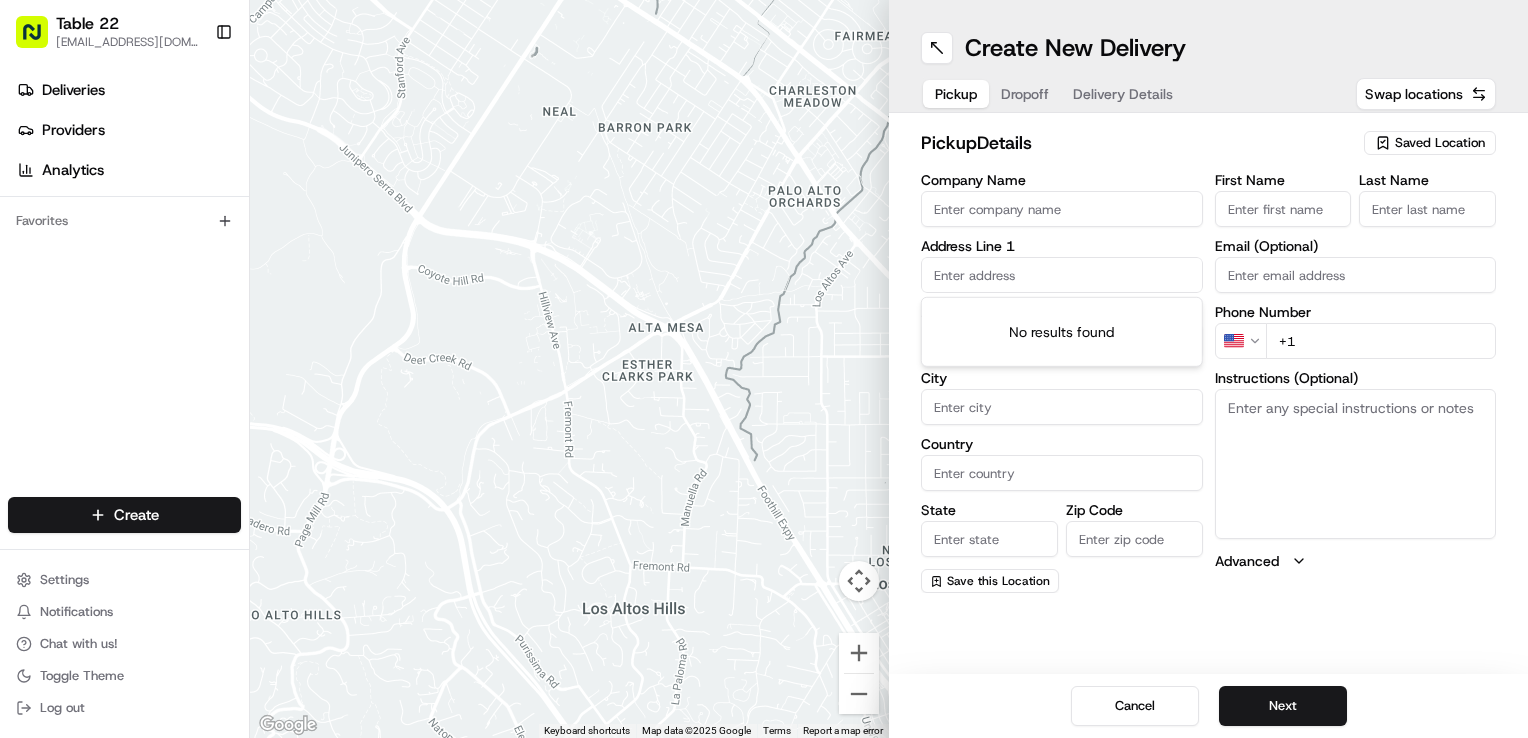 click at bounding box center (1062, 275) 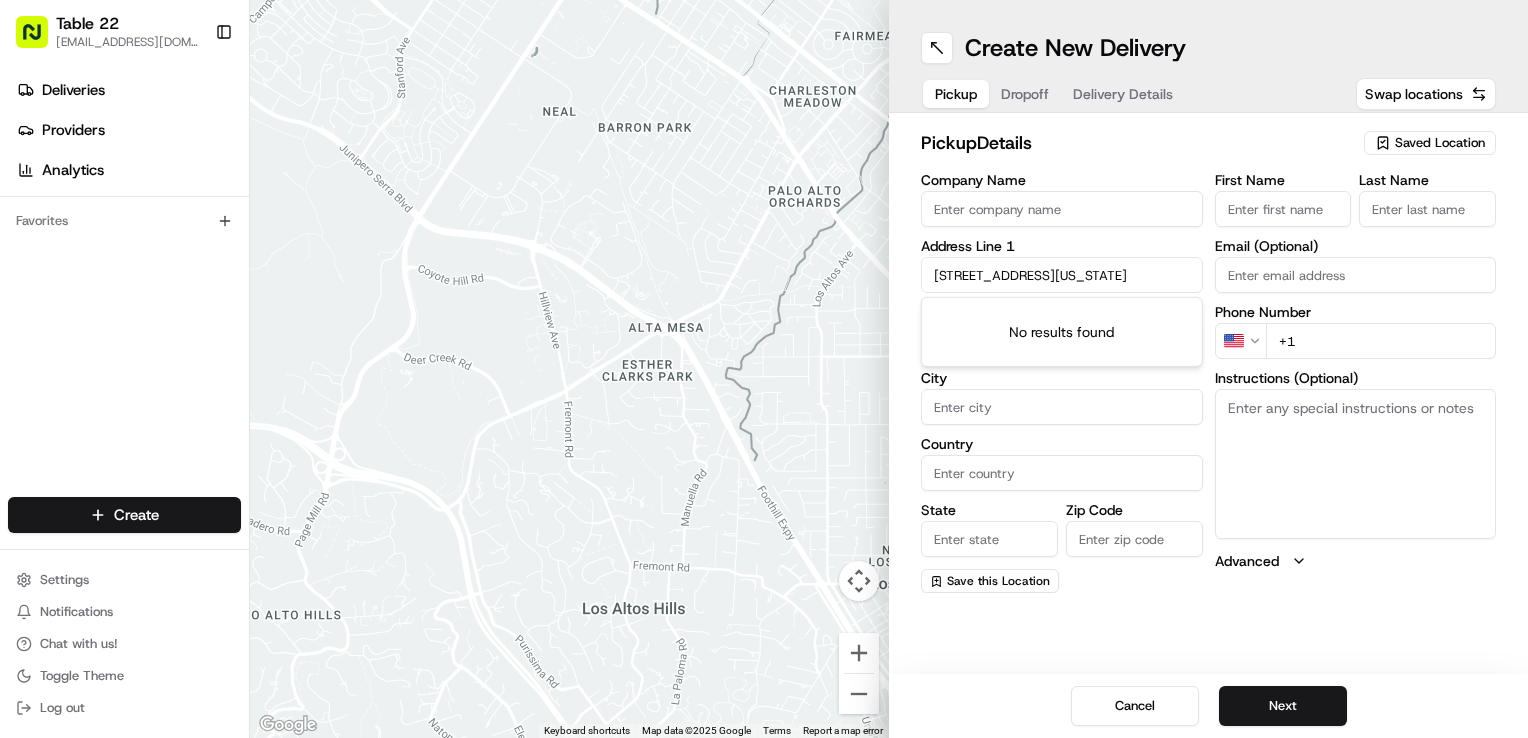 scroll, scrollTop: 0, scrollLeft: 43, axis: horizontal 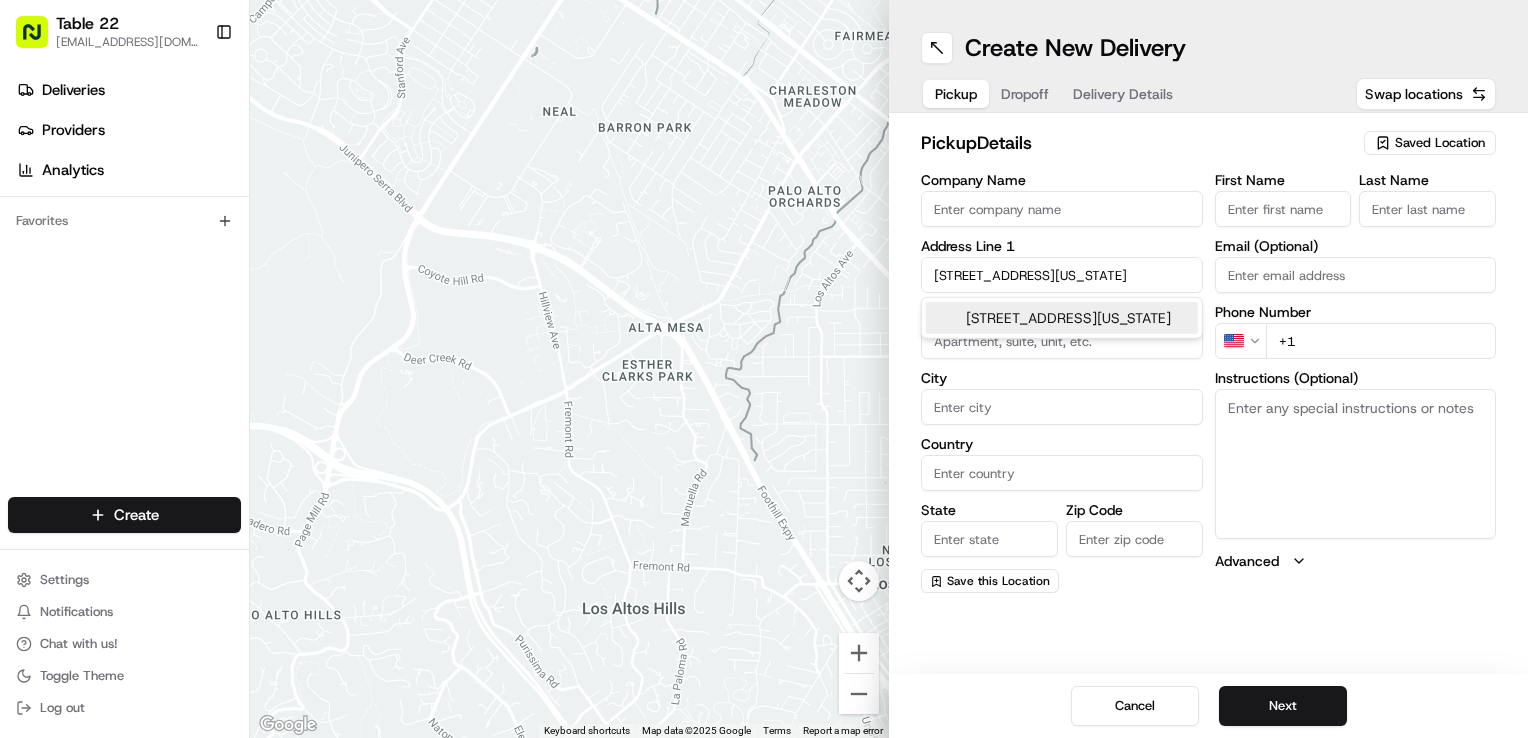click on "775 Beacon Street, Boston, Massachusetts 02215" at bounding box center [1062, 318] 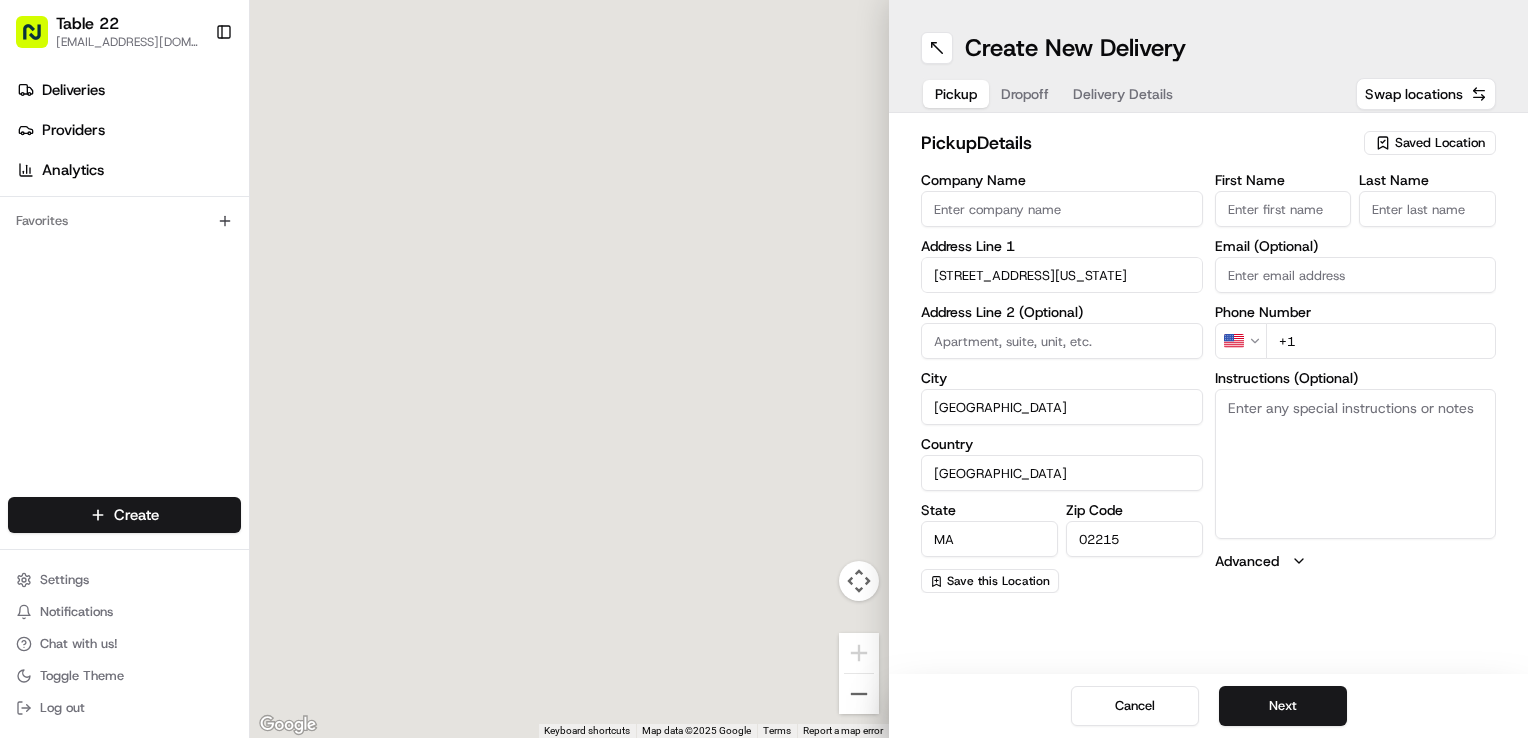 type on "[STREET_ADDRESS]" 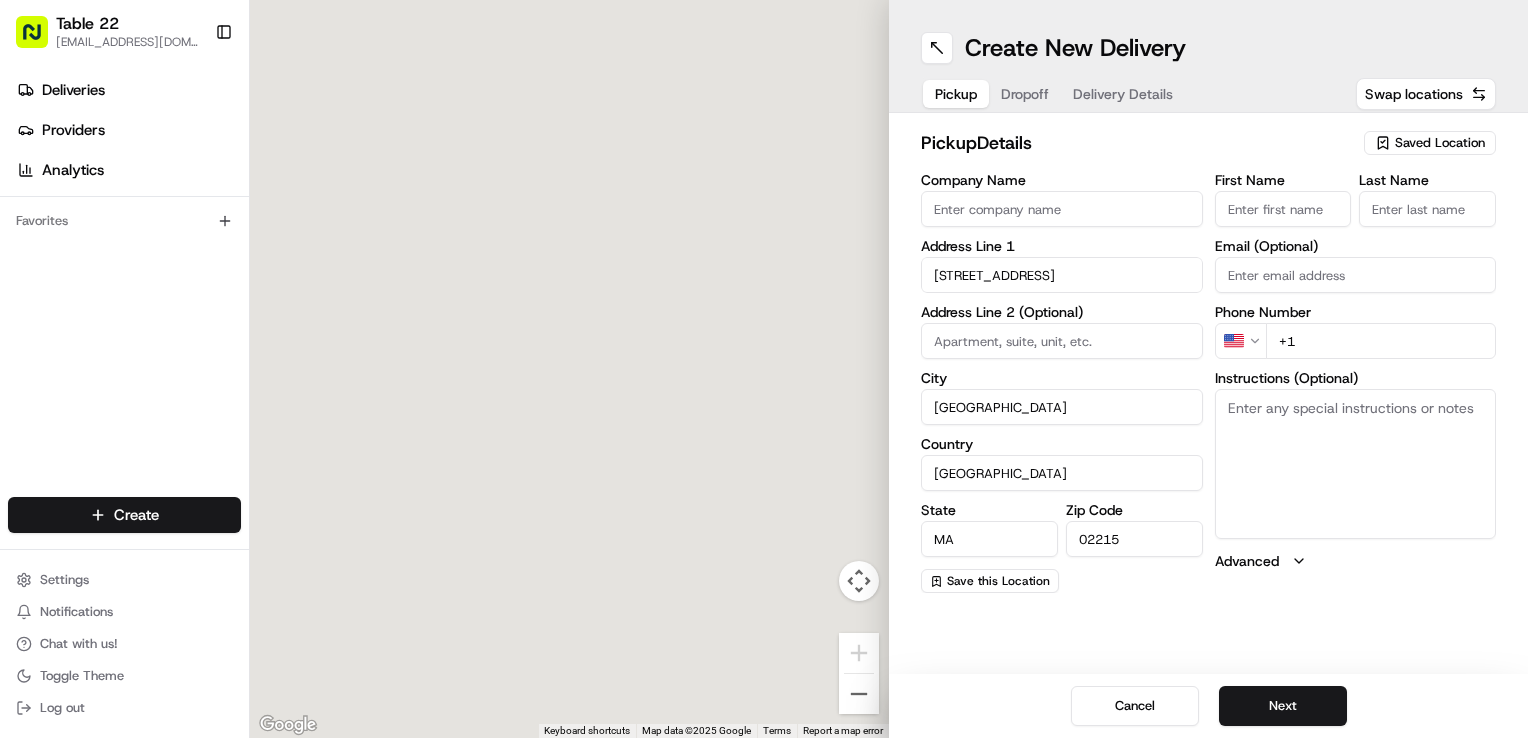 type on "775 Beacon Street" 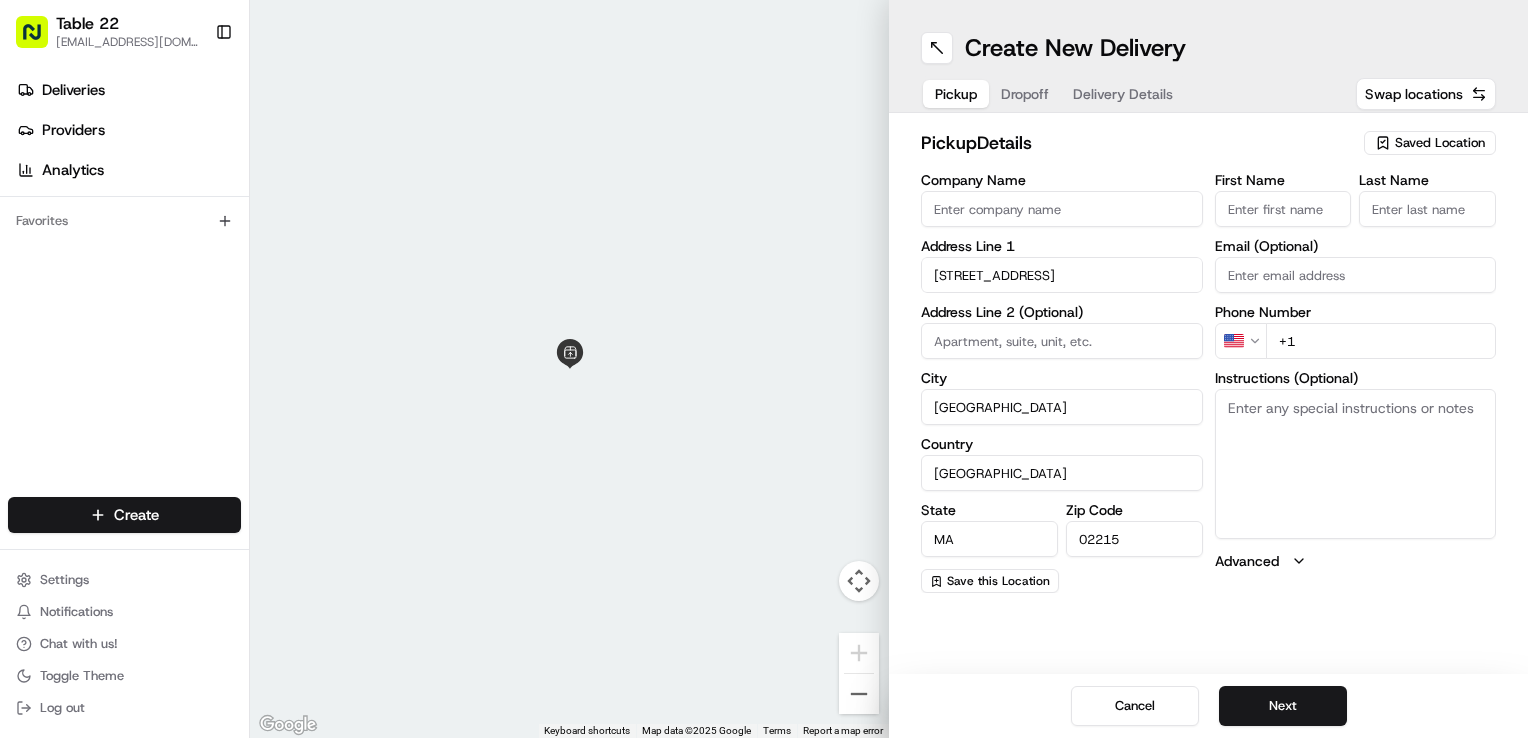 click on "Company Name" at bounding box center [1062, 209] 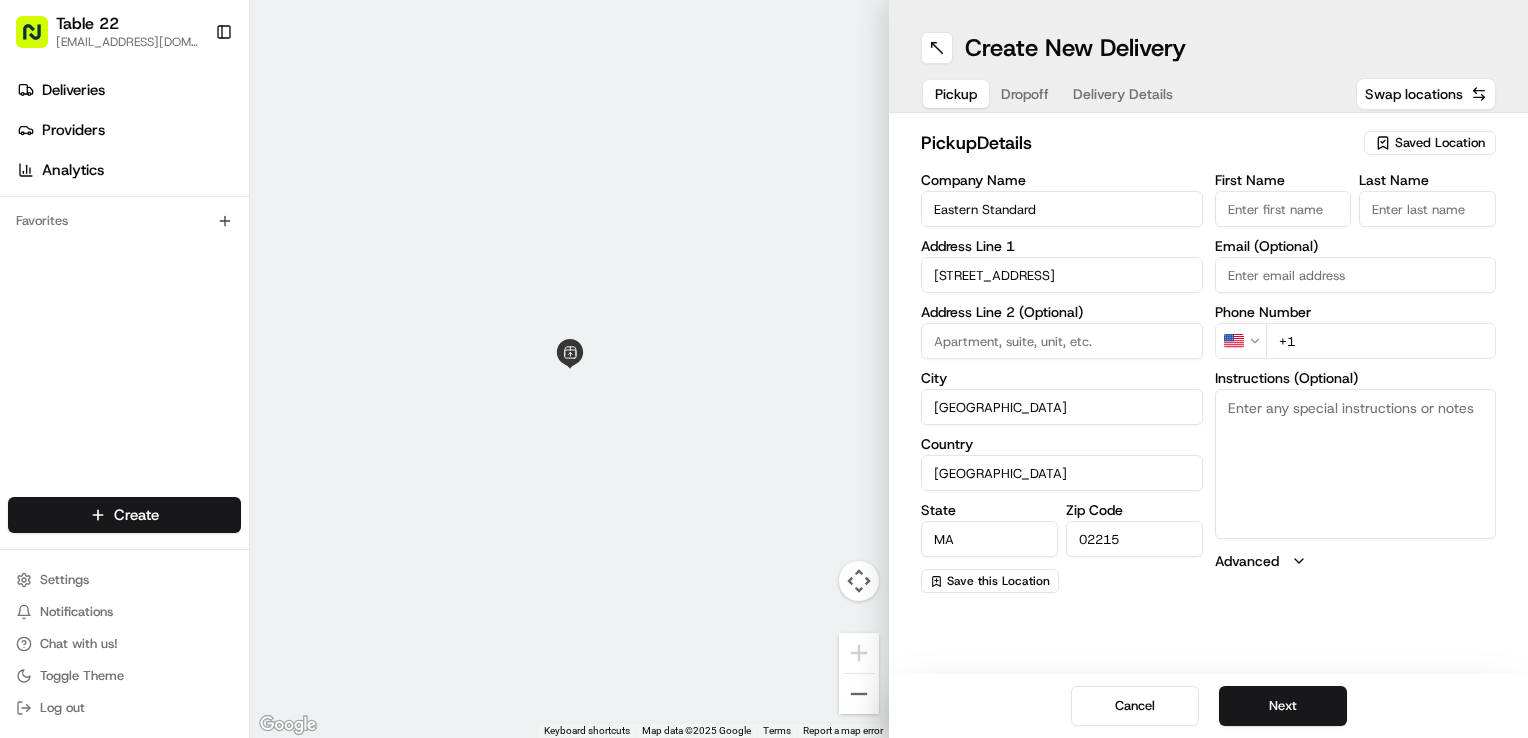 type on "Eastern Standard" 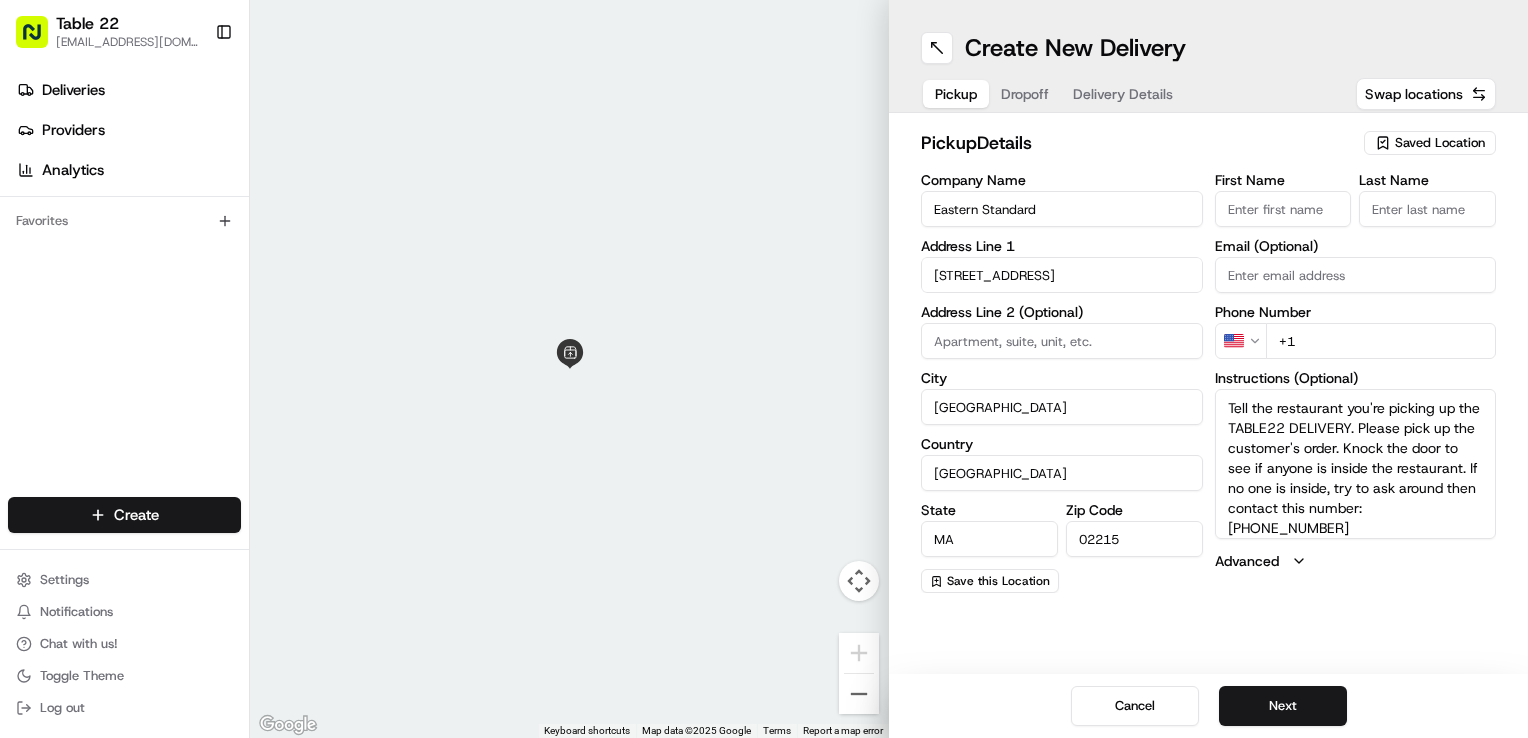 type on "Tell the restaurant you're picking up the TABLE22 DELIVERY. Please pick up the customer's order. Knock the door to see if anyone is inside the restaurant. If no one is inside, try to ask around then contact this number: (804) 944-9038" 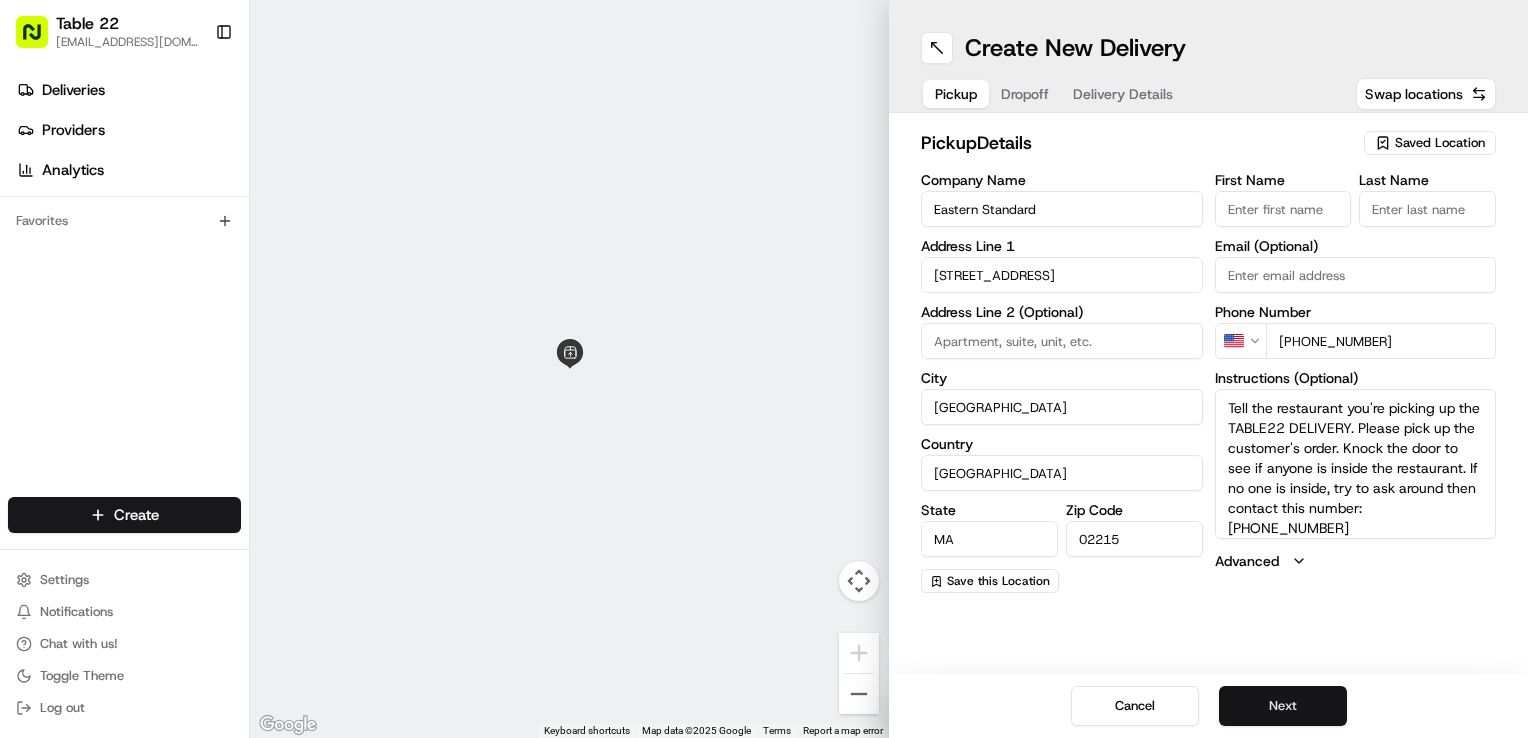 type on "+1 804 944 9038" 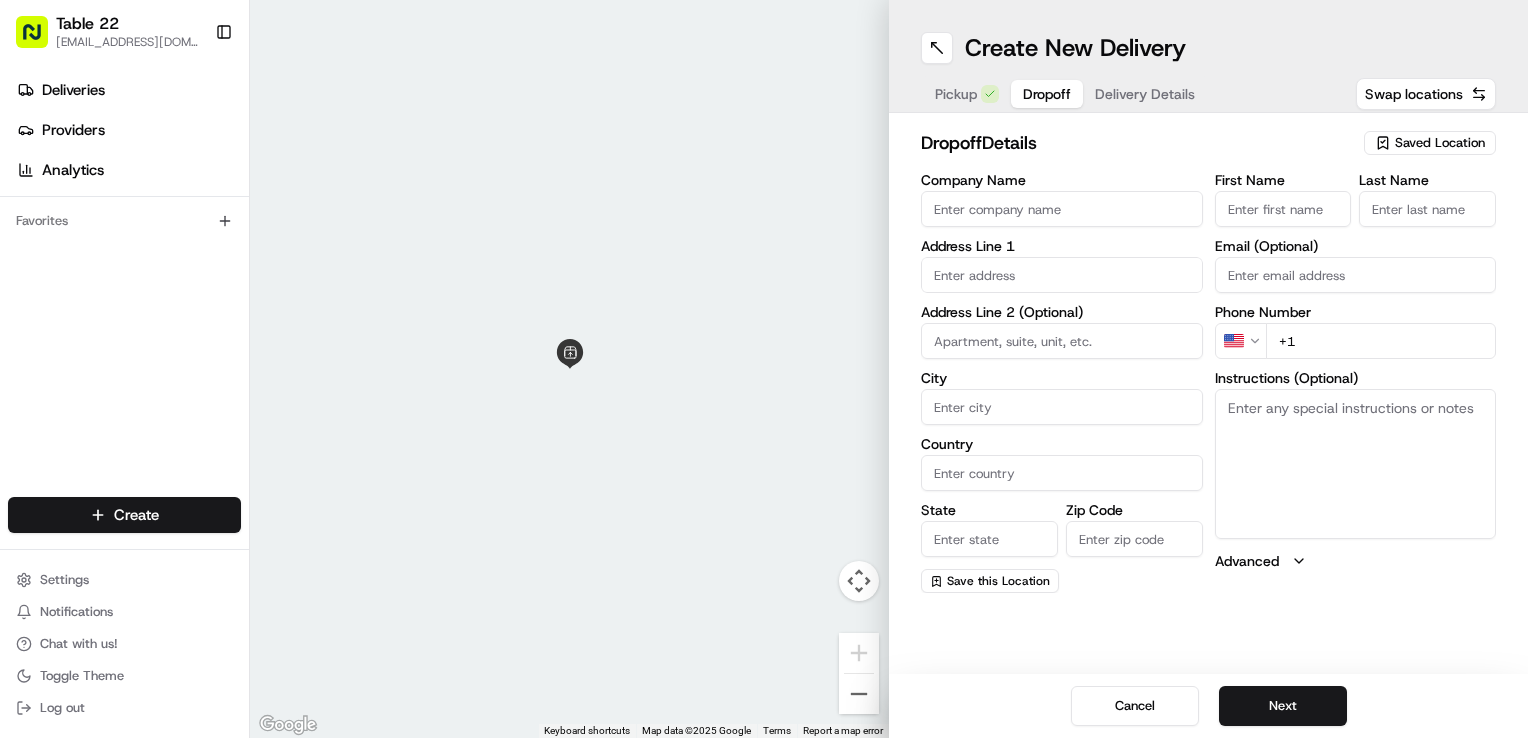 click on "Company Name" at bounding box center (1062, 209) 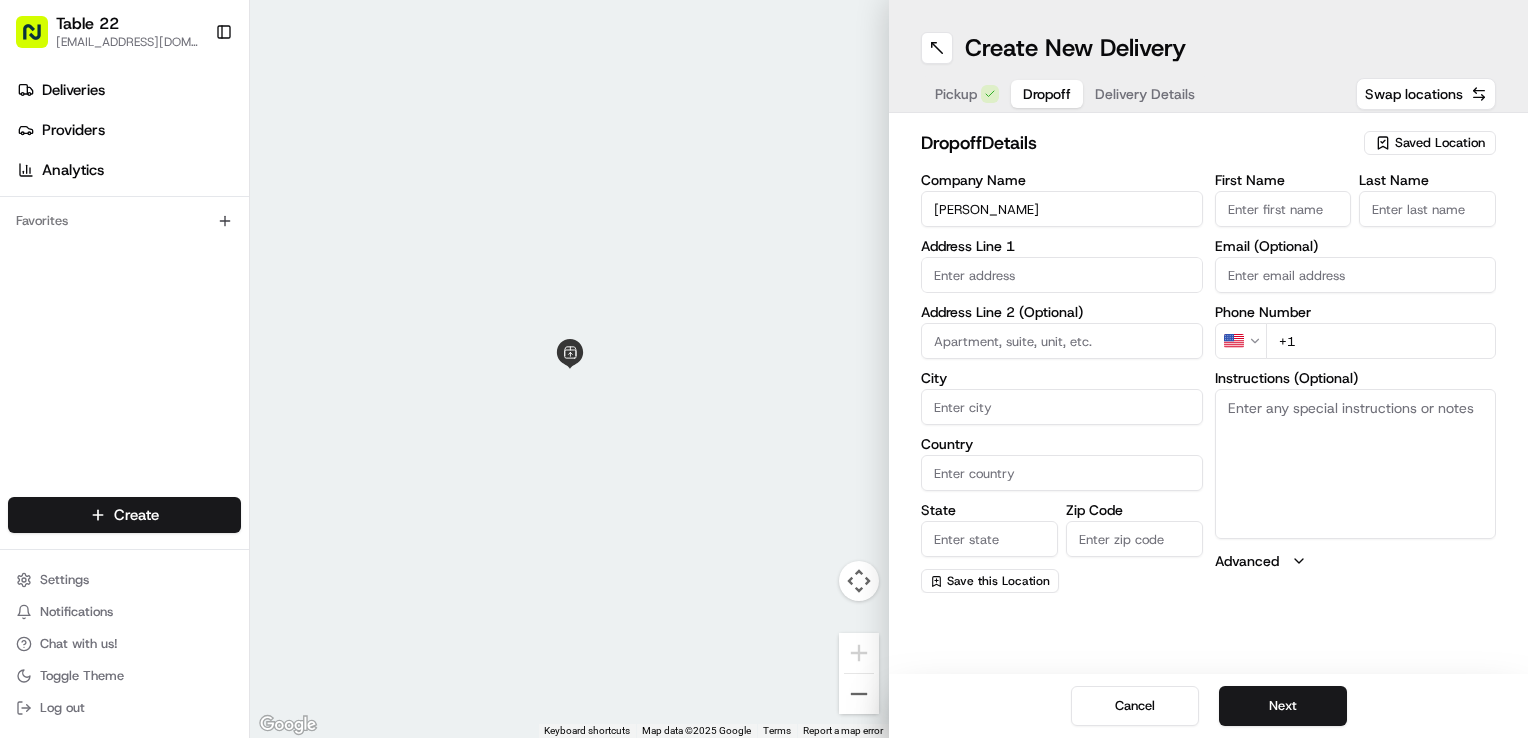 type on "[PERSON_NAME]" 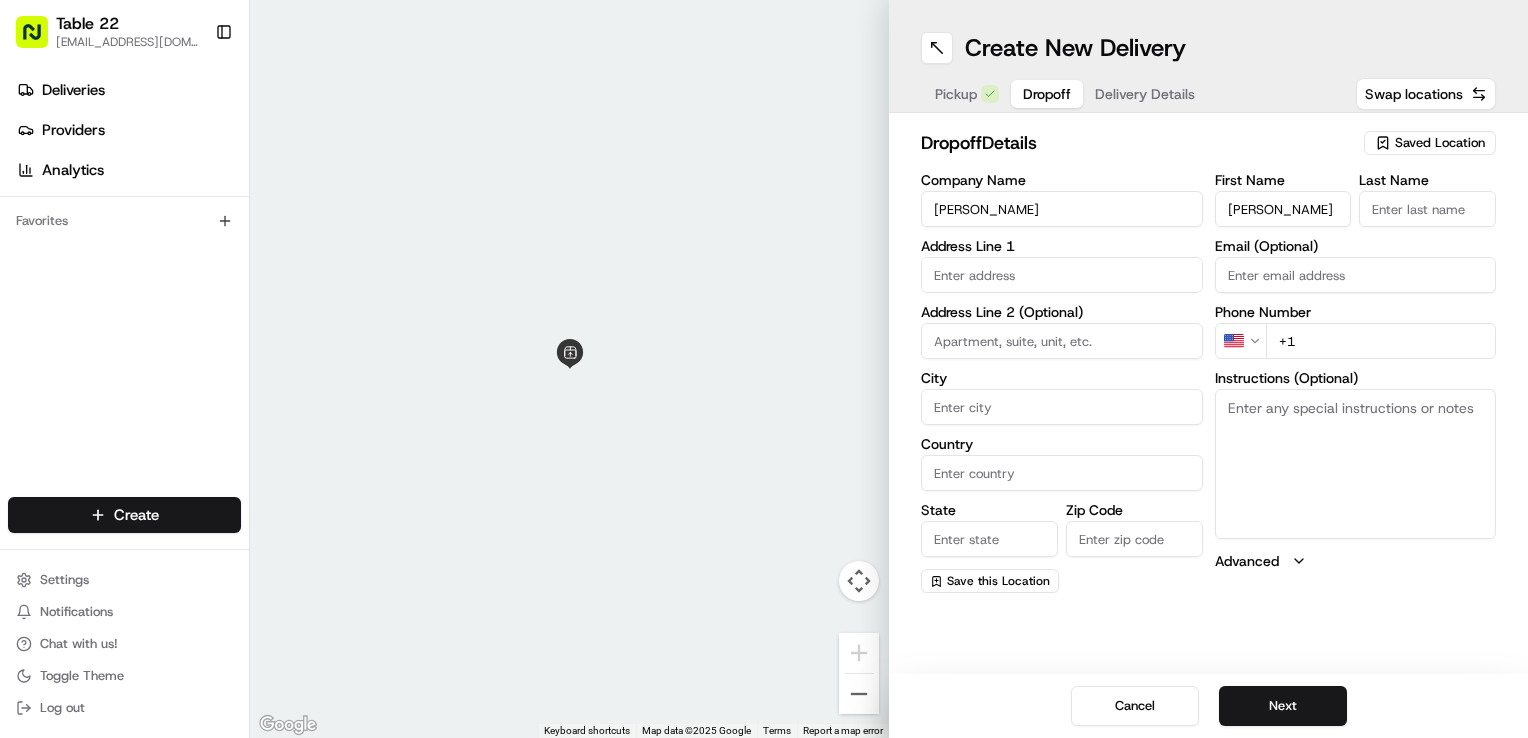 click on "[PERSON_NAME]" at bounding box center (1283, 209) 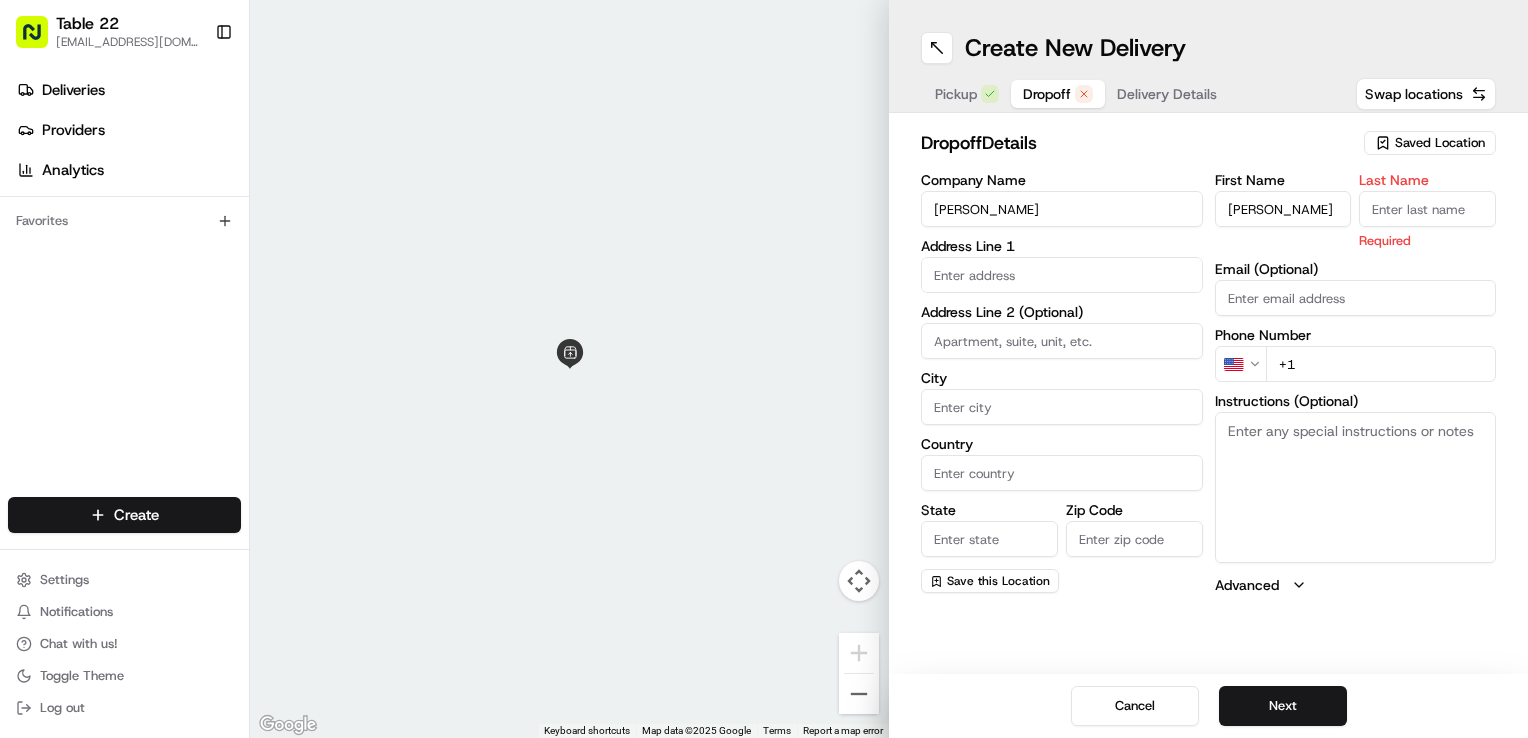 click on "Last Name" at bounding box center [1427, 209] 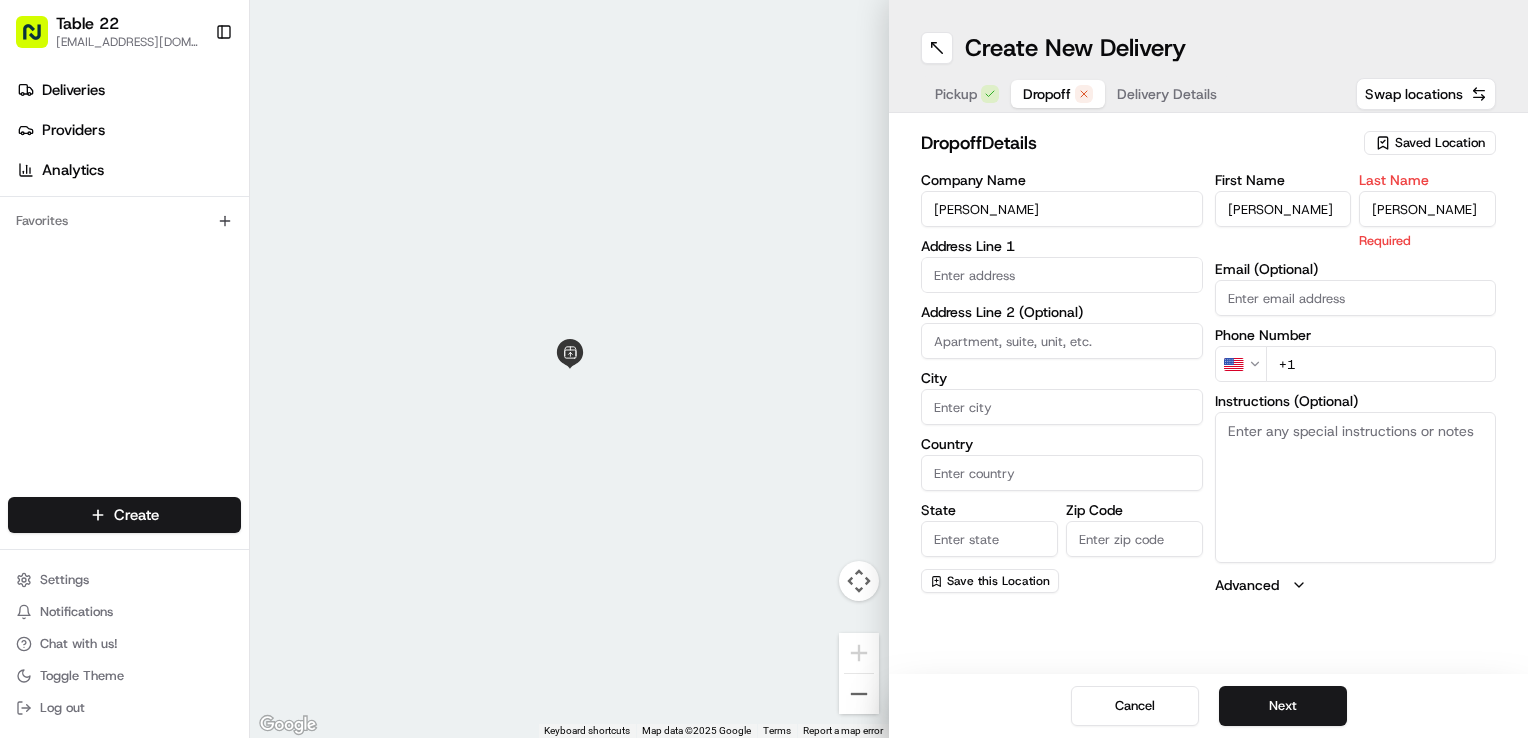 type on "Otting" 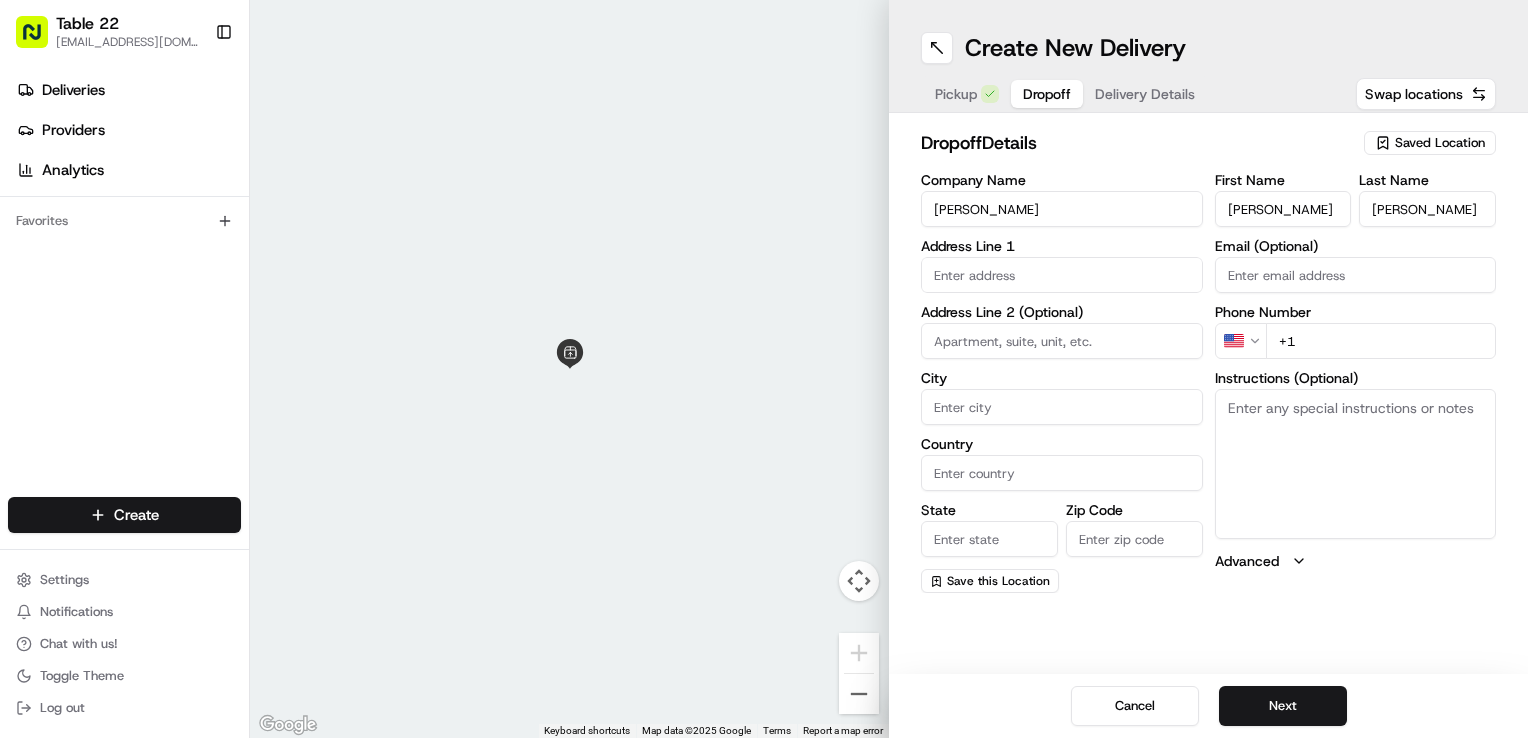 click on "Jonathan" at bounding box center [1283, 209] 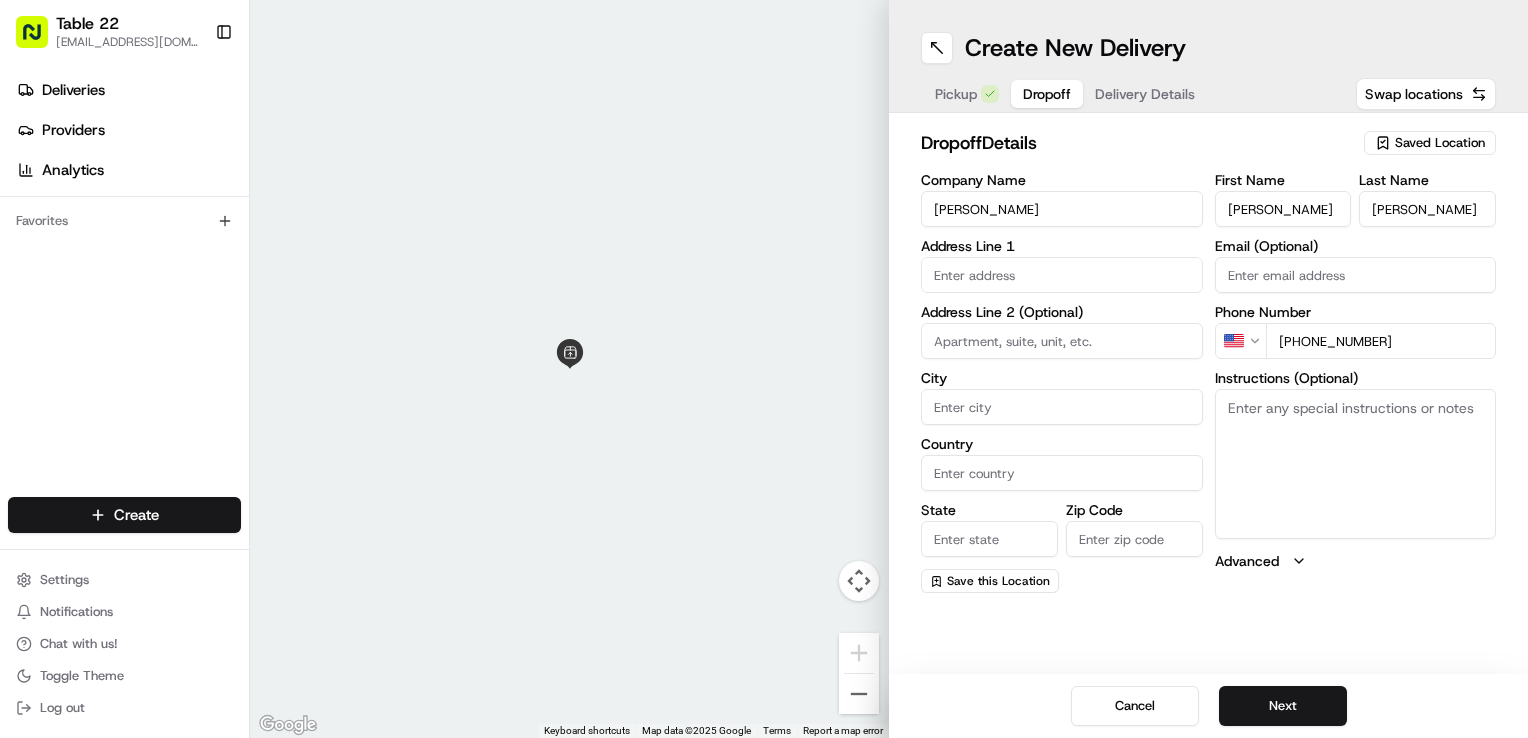 type on "+1 617 281 6500" 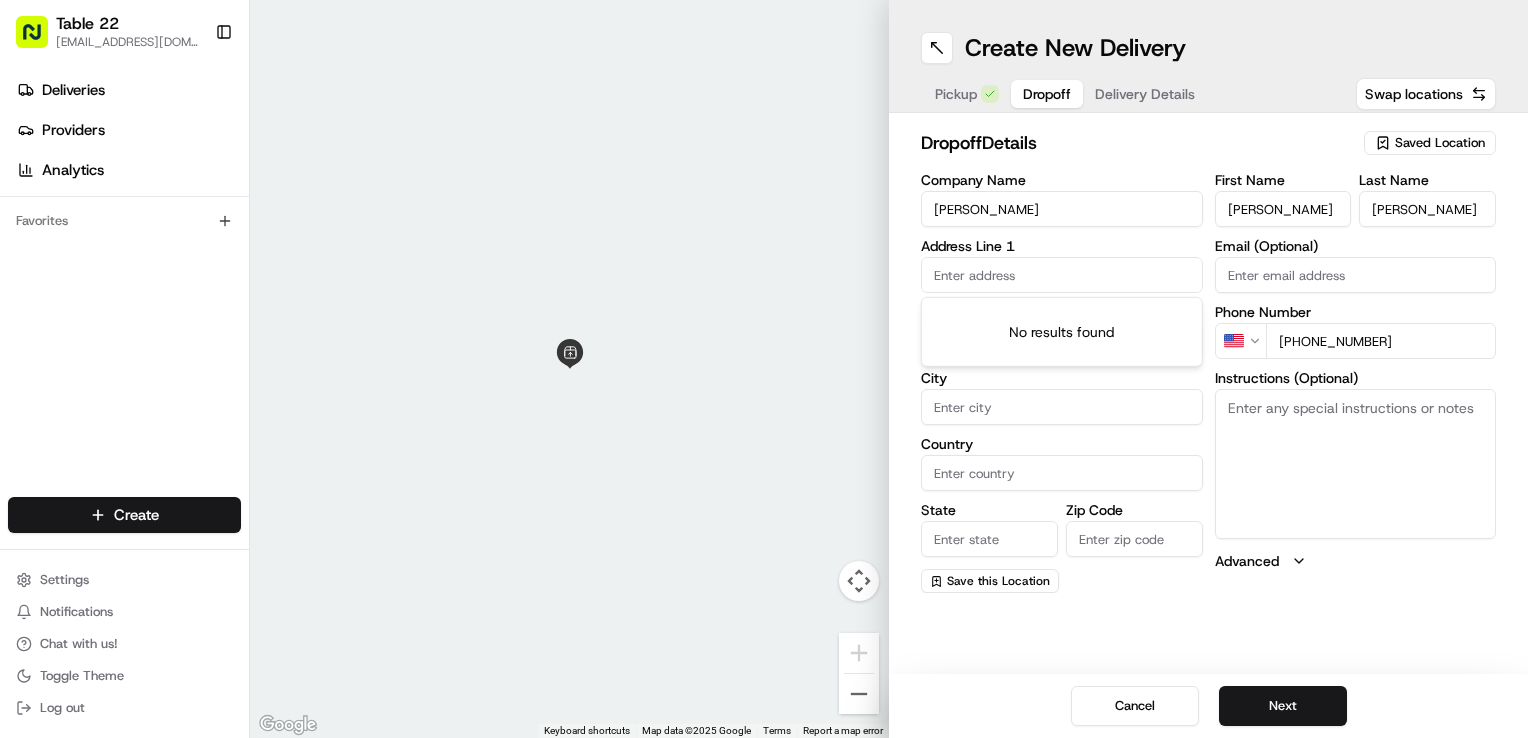 click at bounding box center [1062, 275] 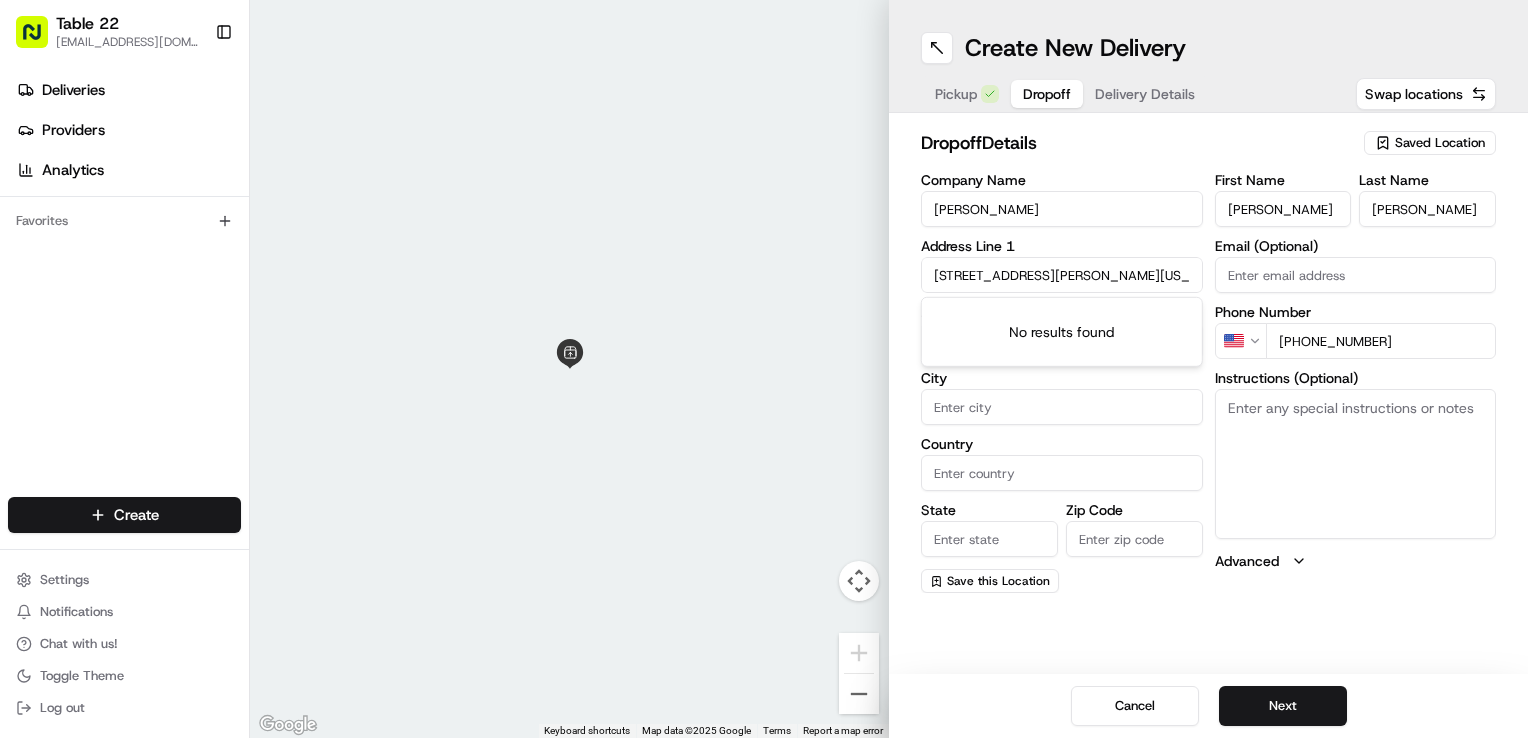 scroll, scrollTop: 0, scrollLeft: 29, axis: horizontal 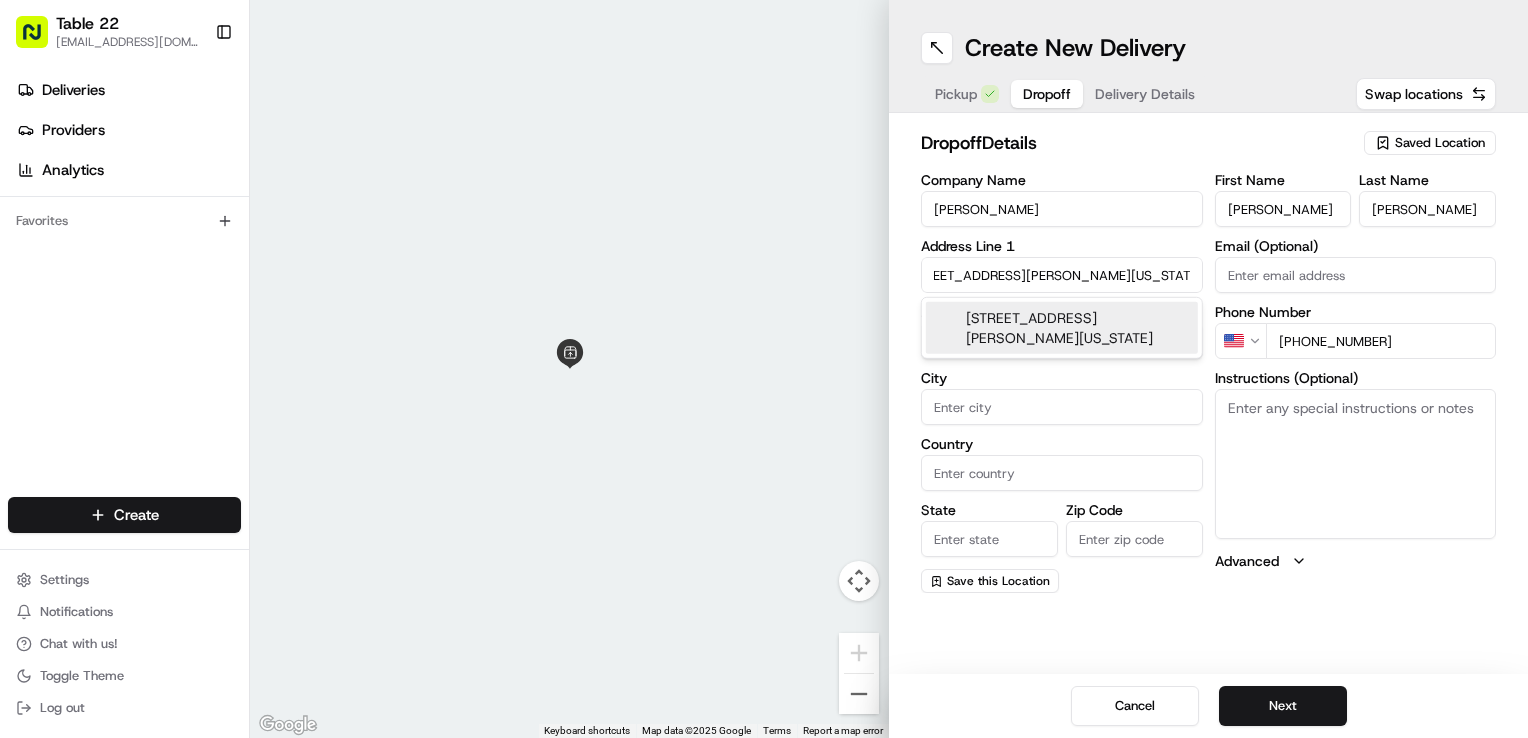 click on "56 Farlow Road, Newton, Massachusetts 02458" at bounding box center [1062, 328] 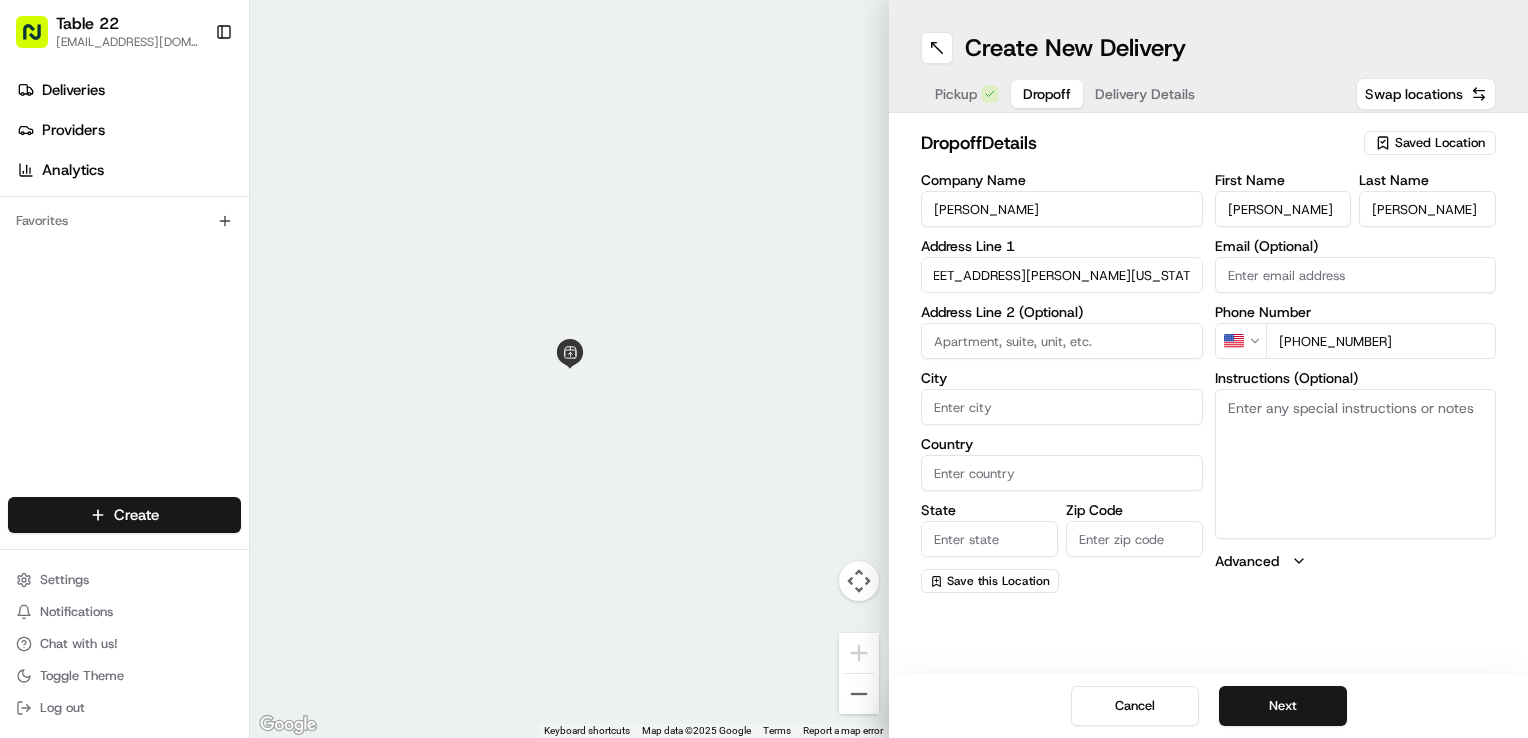type on "[STREET_ADDRESS][PERSON_NAME]" 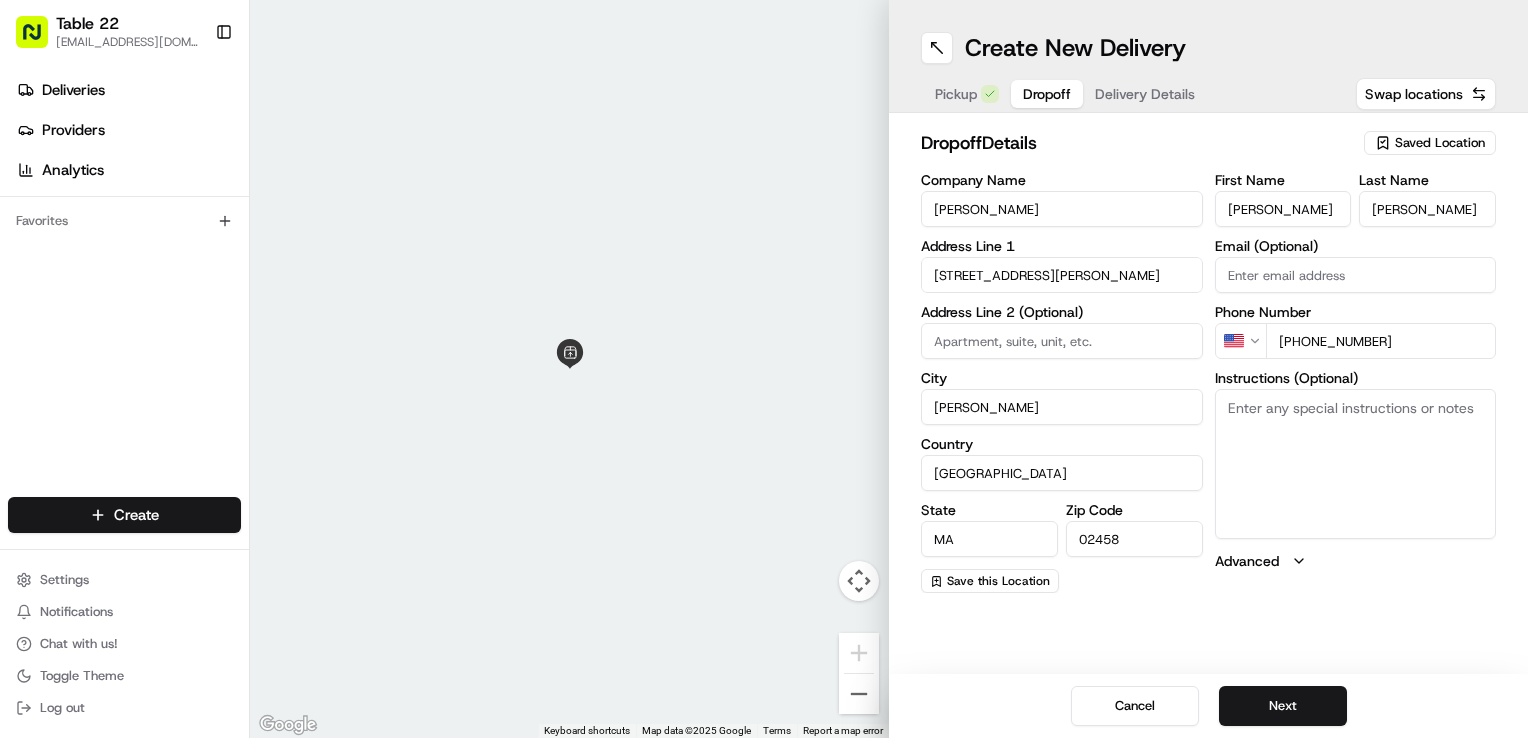 type on "56 Farlow Road" 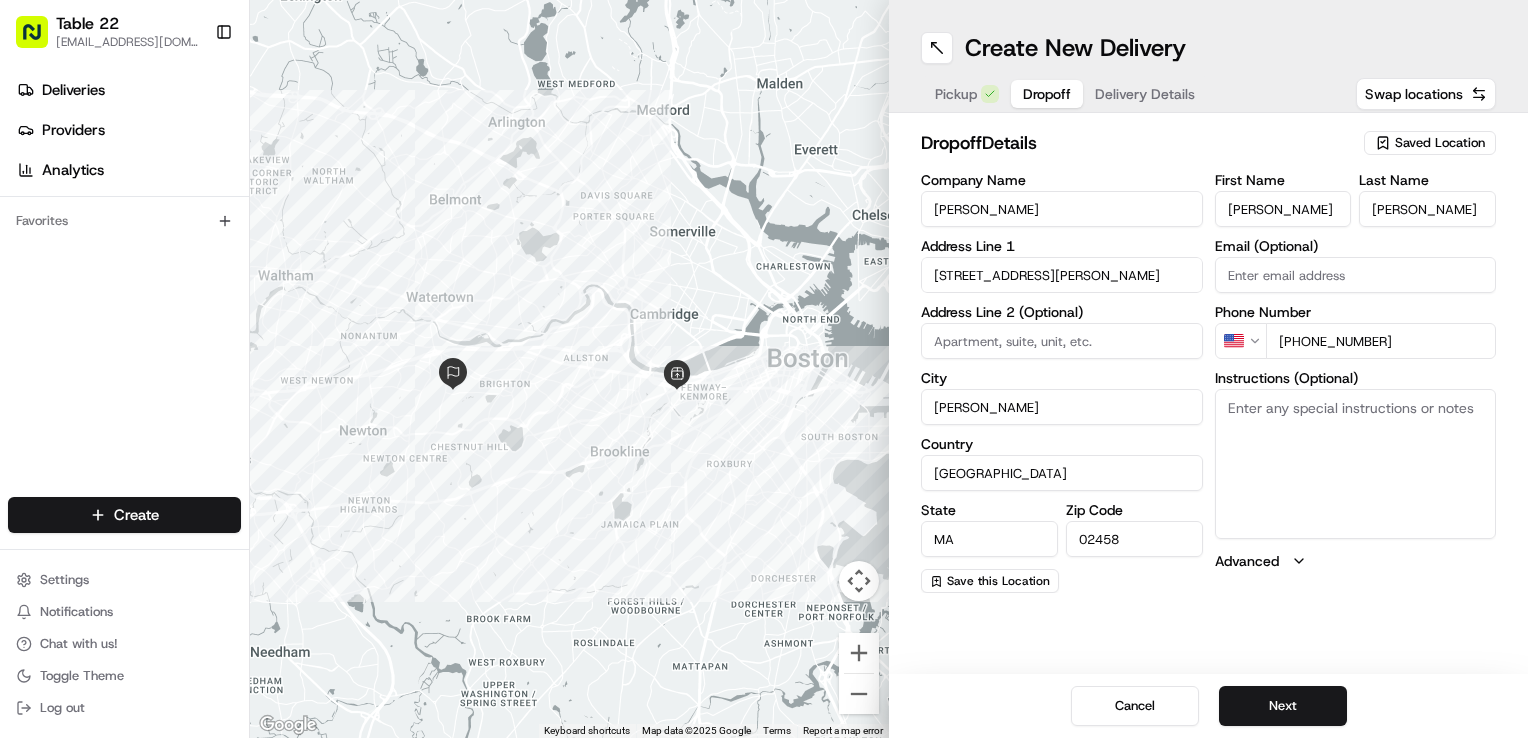 click on "Instructions (Optional)" at bounding box center (1356, 464) 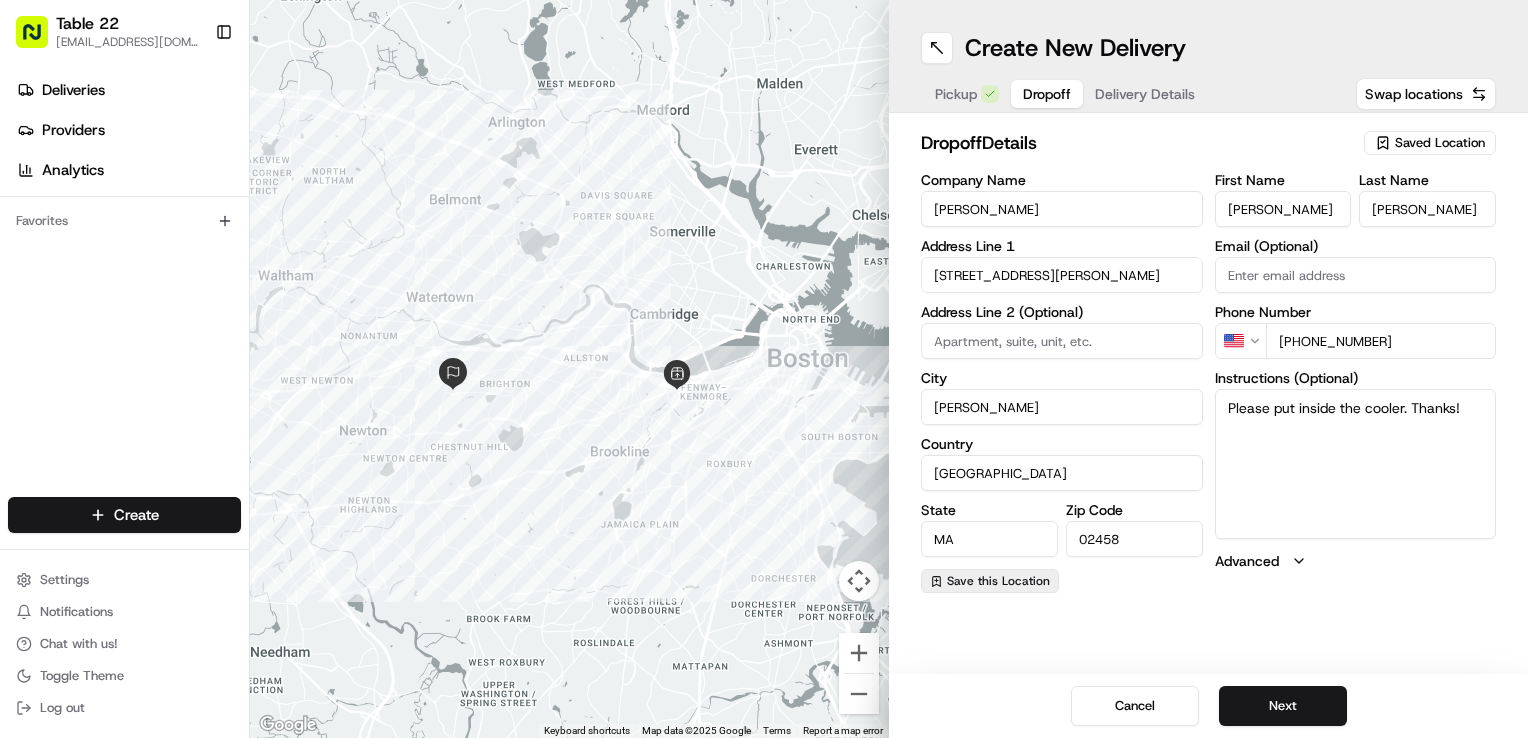 type on "Please put inside the cooler. Thanks!" 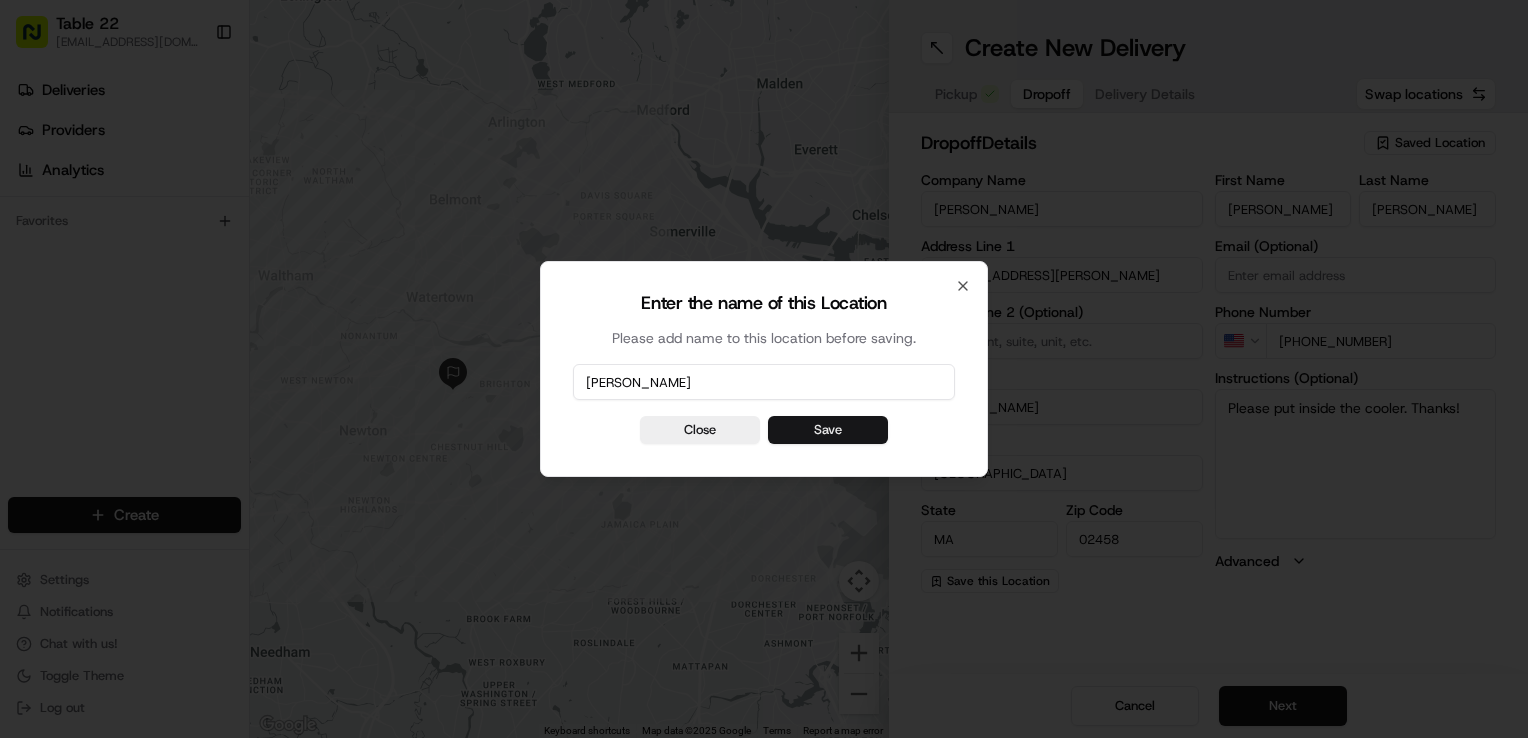 click on "Save" at bounding box center (828, 430) 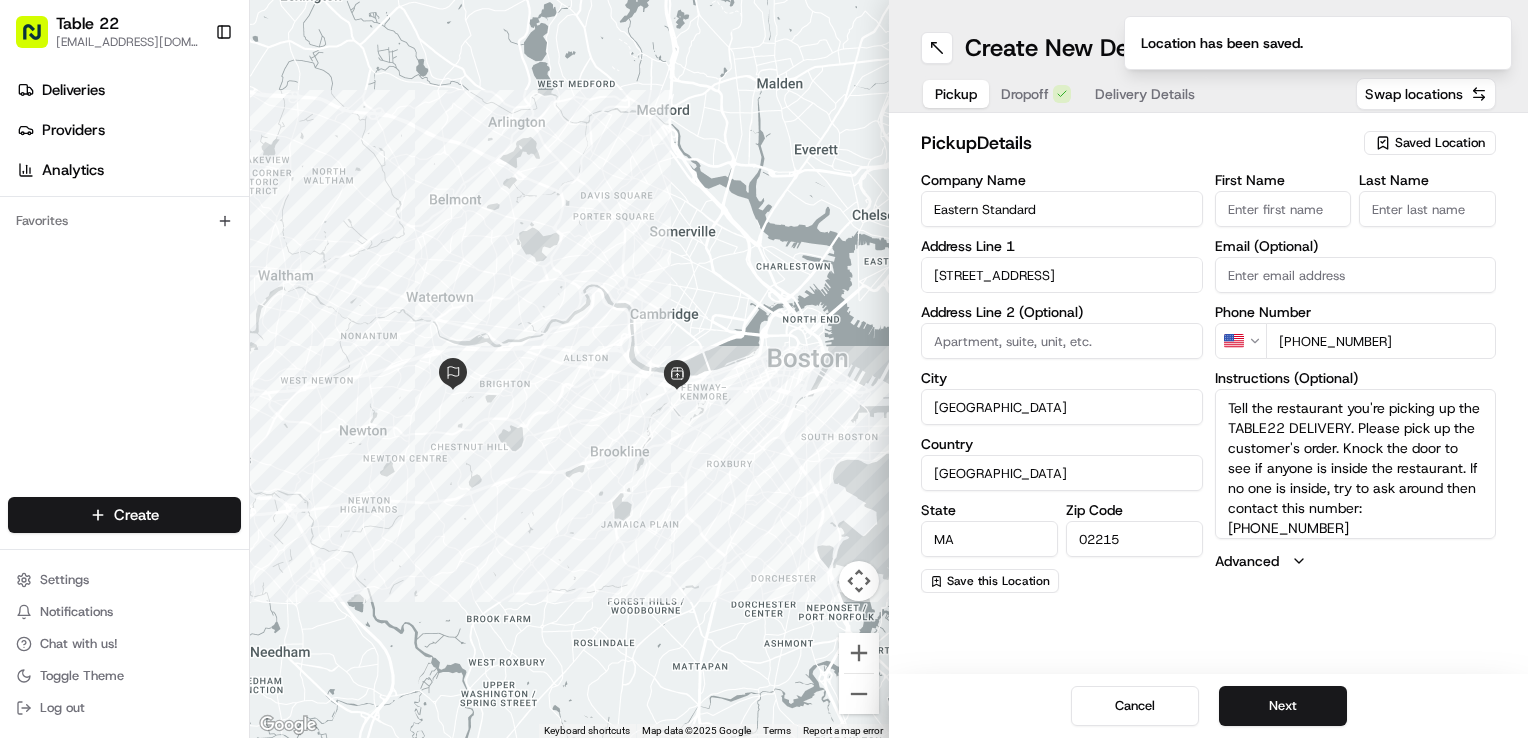 click on "Pickup" at bounding box center [956, 94] 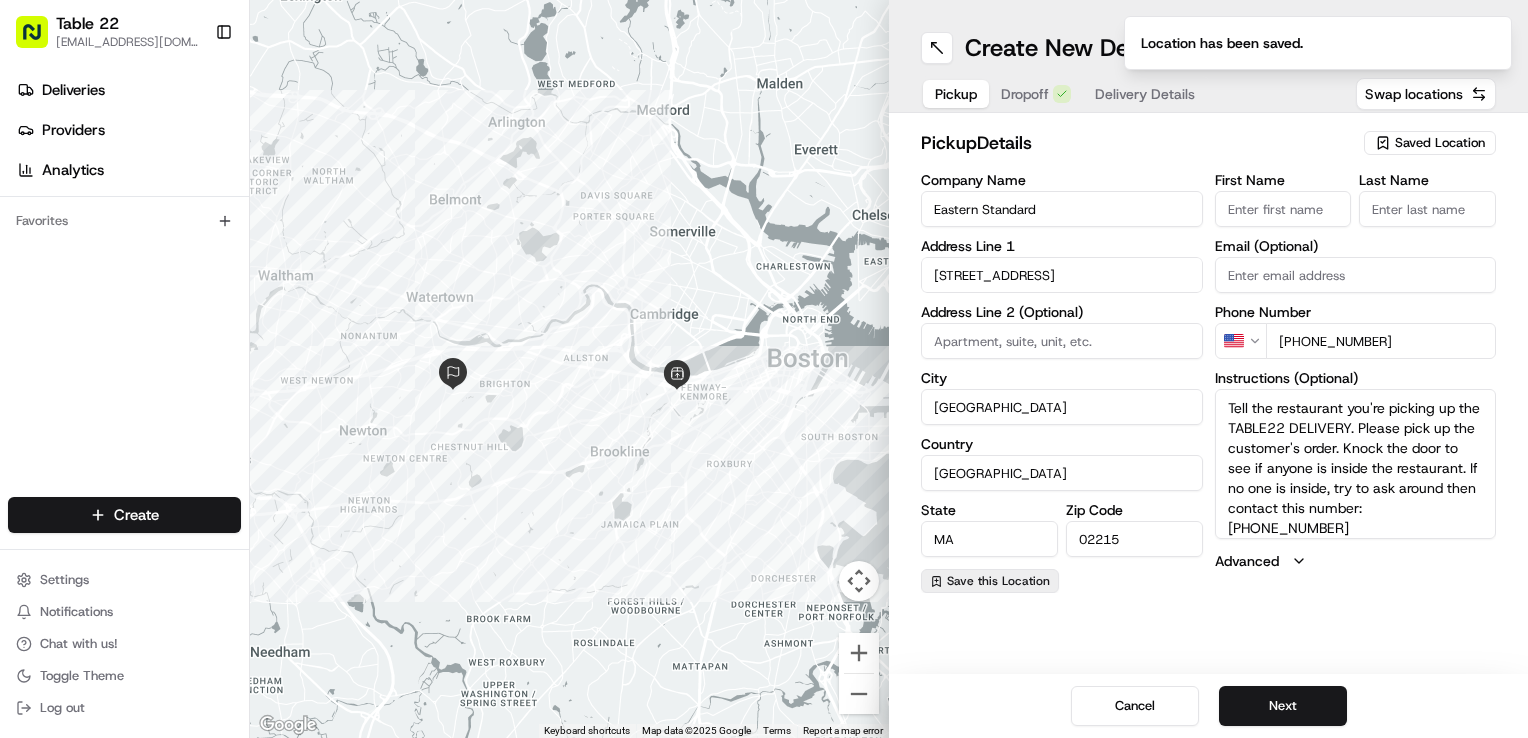 click on "Save this Location" at bounding box center [998, 581] 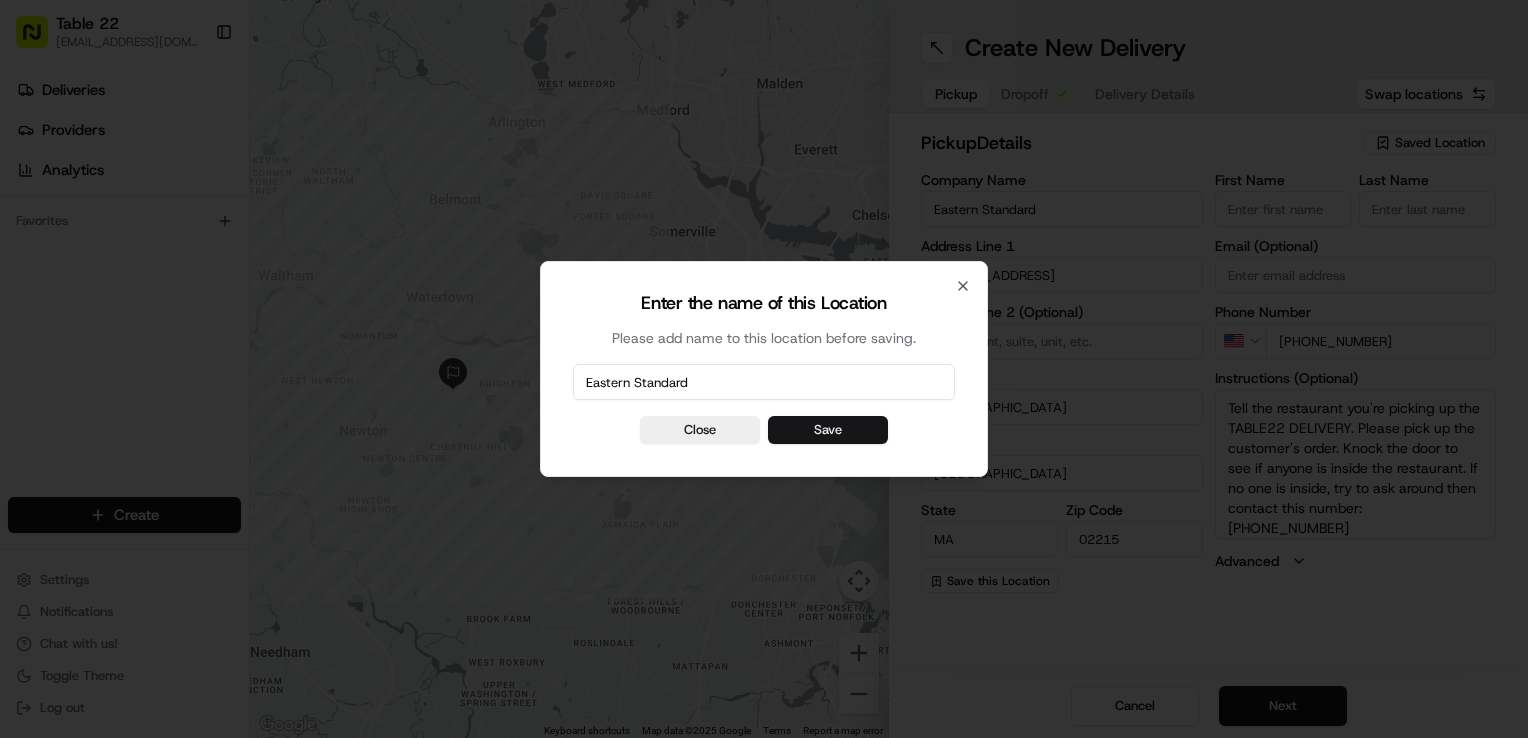 click on "Save" at bounding box center (828, 430) 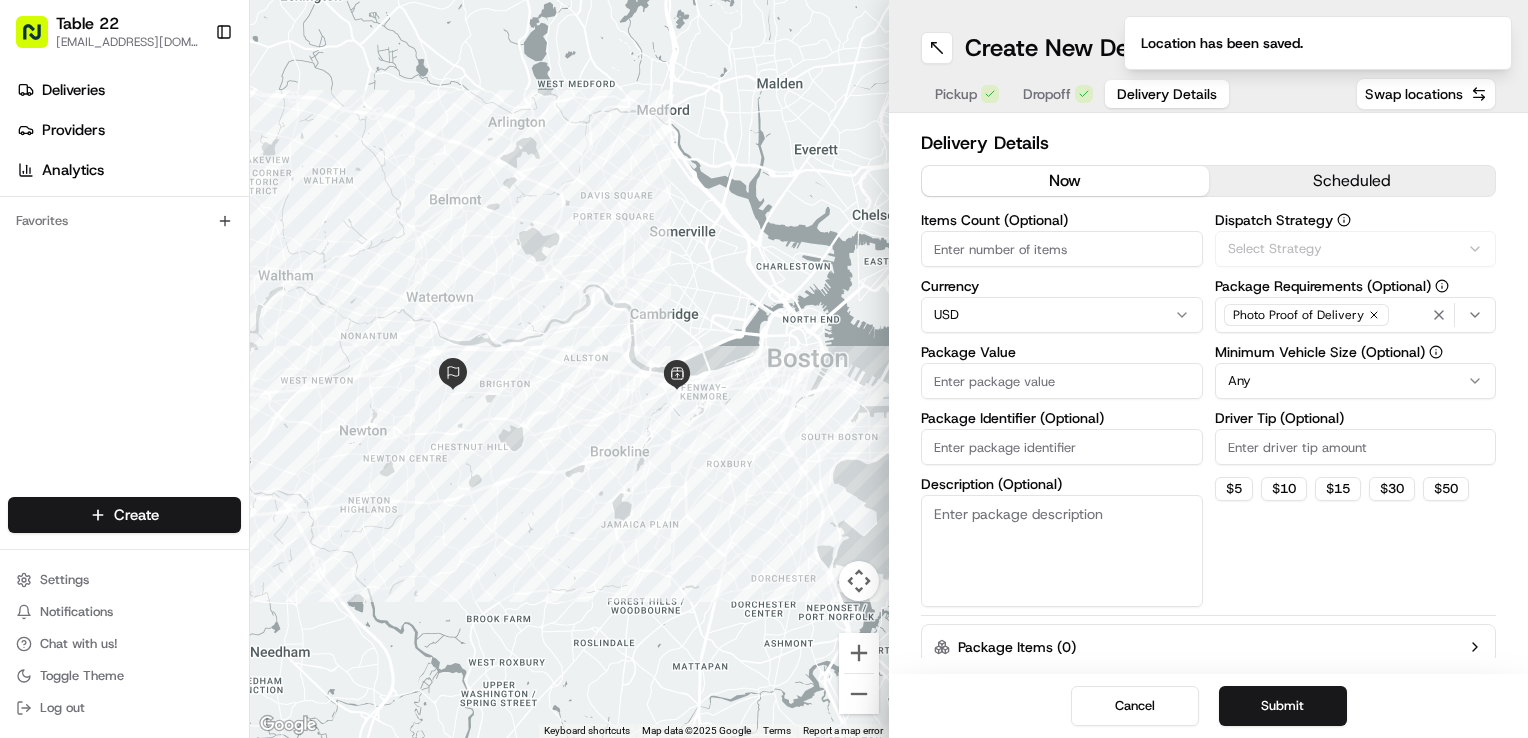 click on "Delivery Details" at bounding box center (1167, 94) 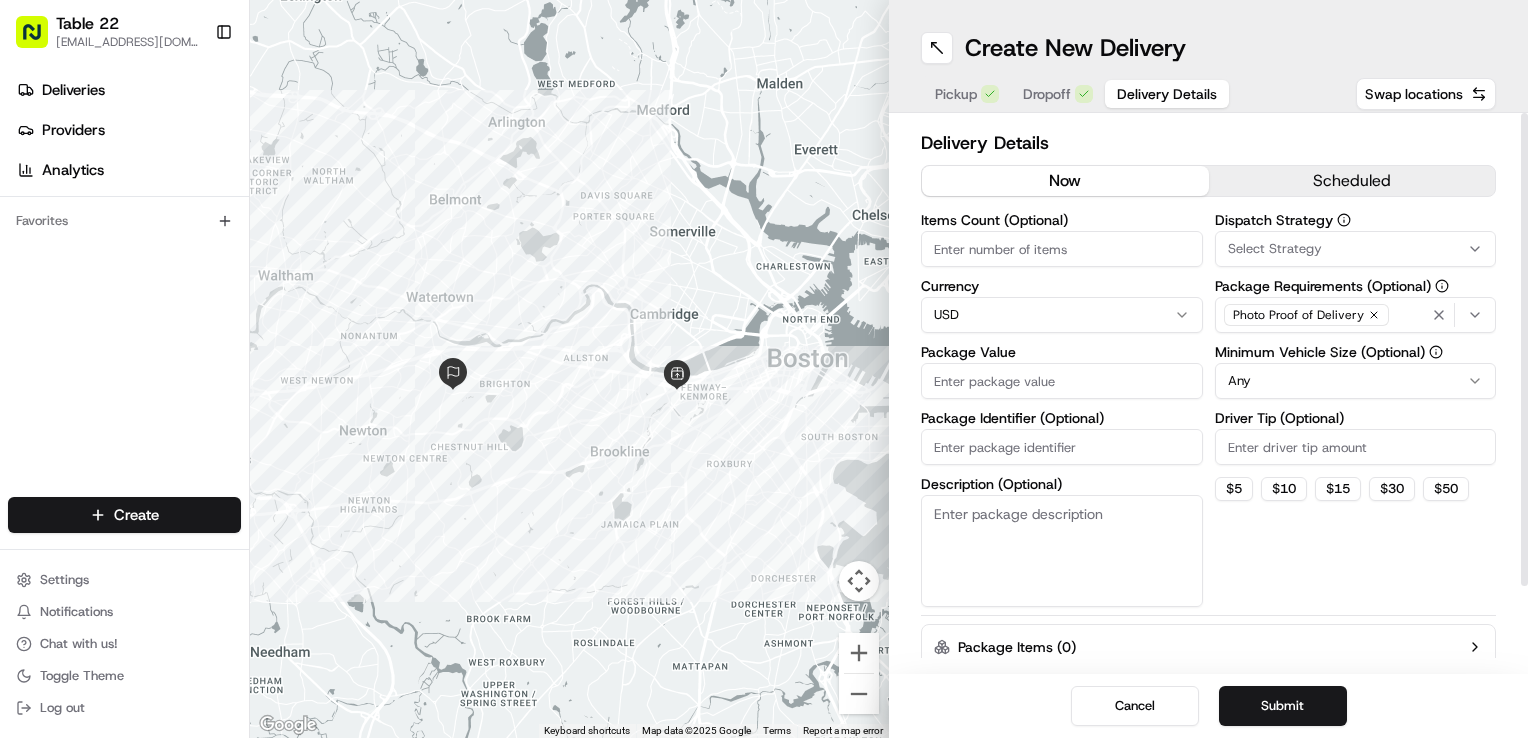 click on "Select Strategy" at bounding box center (1275, 249) 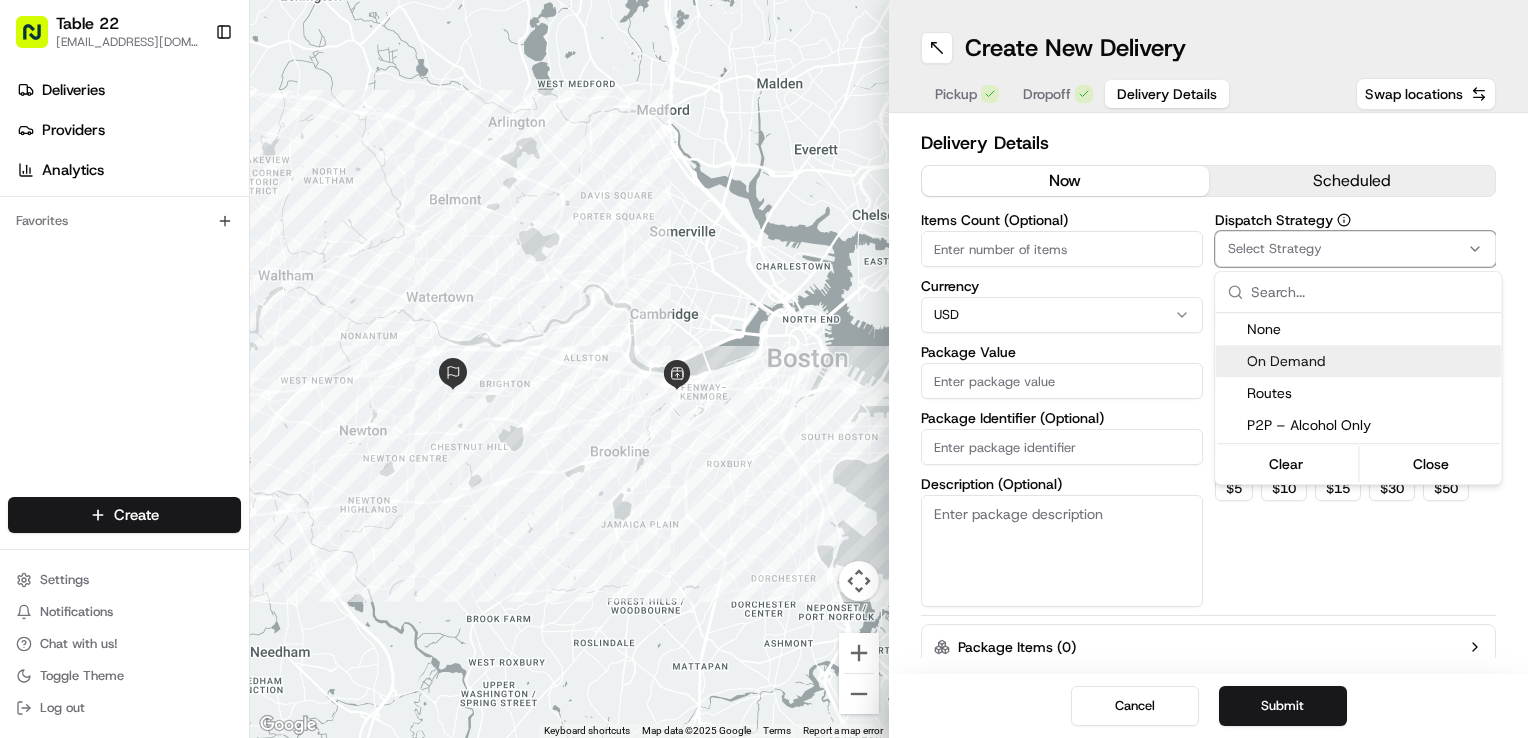 click on "On Demand" at bounding box center (1370, 361) 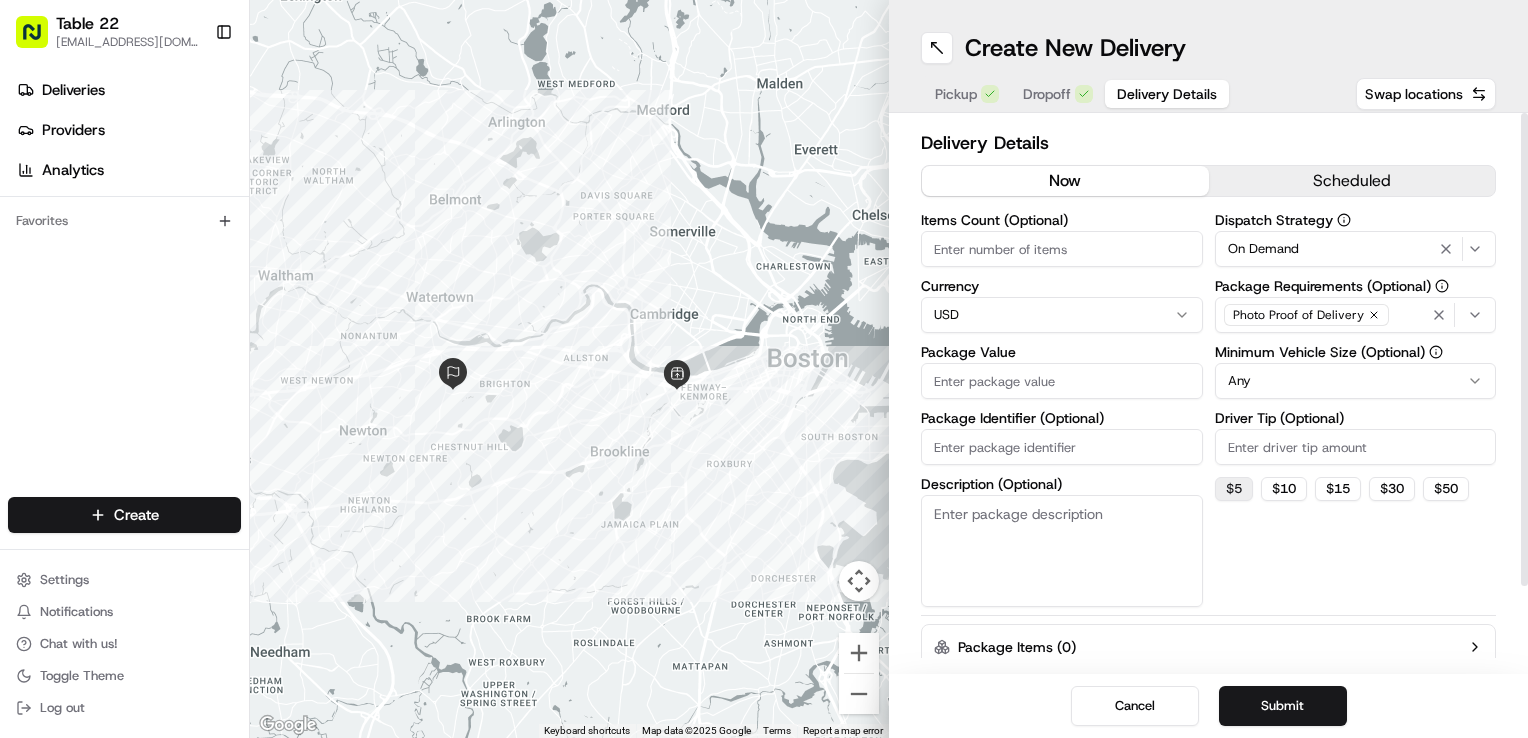 drag, startPoint x: 1251, startPoint y: 523, endPoint x: 1236, endPoint y: 485, distance: 40.853397 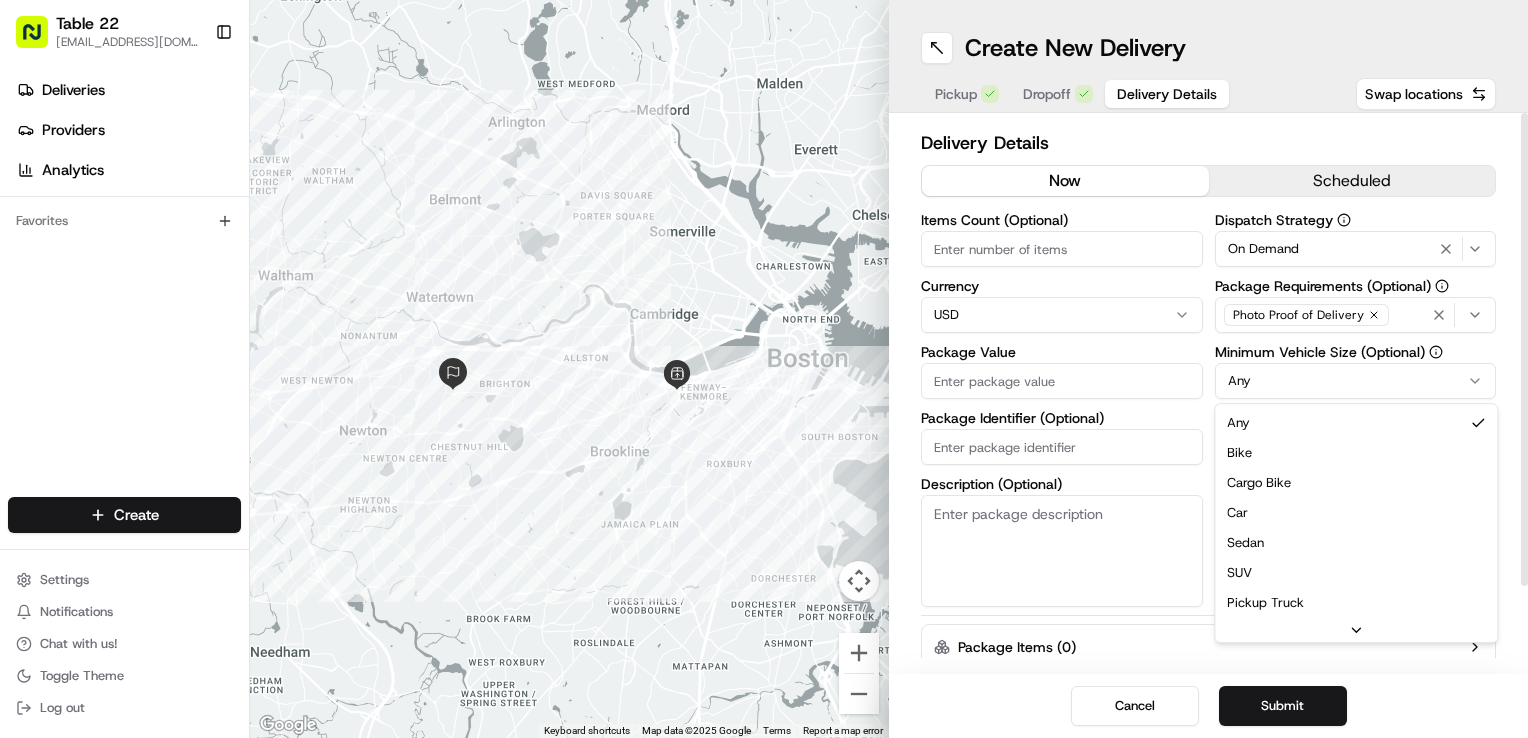 click on "Table 22 nikos@table22.com Toggle Sidebar Deliveries Providers Analytics Favorites Main Menu Members & Organization Organization Users Roles Preferences Customization Tracking Orchestration Automations Dispatch Strategy Locations Pickup Locations Dropoff Locations Billing Billing Refund Requests Integrations Notification Triggers Webhooks API Keys Request Logs Create Settings Notifications Chat with us! Toggle Theme Log out ← Move left → Move right ↑ Move up ↓ Move down + Zoom in - Zoom out Home Jump left by 75% End Jump right by 75% Page Up Jump up by 75% Page Down Jump down by 75% Keyboard shortcuts Map Data Map data ©2025 Google Map data ©2025 Google 2 km  Click to toggle between metric and imperial units Terms Report a map error Create New Delivery Pickup Dropoff Delivery Details Swap locations Delivery Details now scheduled Items Count (Optional) Currency USD Package Value Package Identifier (Optional) Description (Optional) Dispatch Strategy On Demand Photo Proof of Delivery 5" at bounding box center (764, 369) 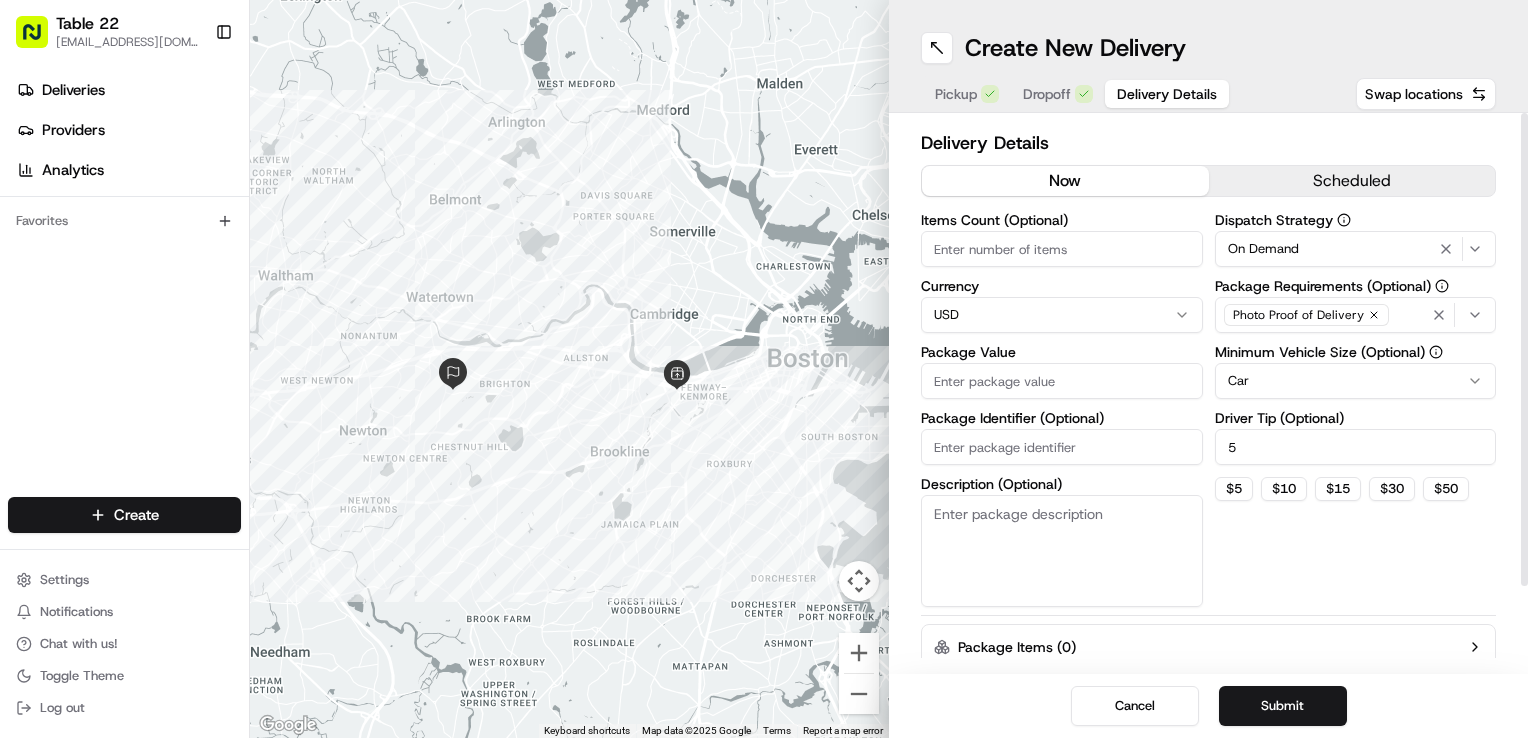 click on "Photo Proof of Delivery" at bounding box center (1356, 315) 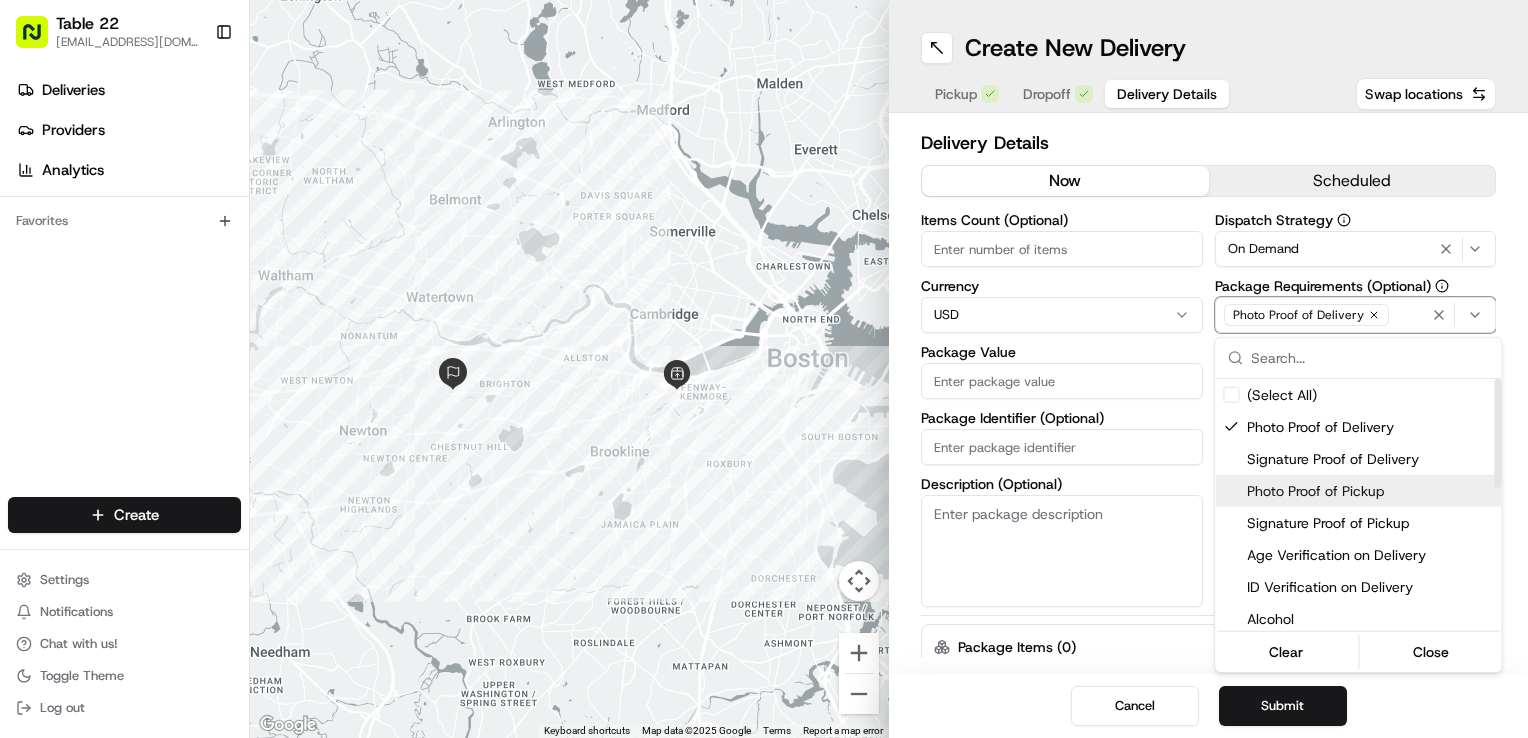 click on "Photo Proof of Pickup" at bounding box center (1370, 491) 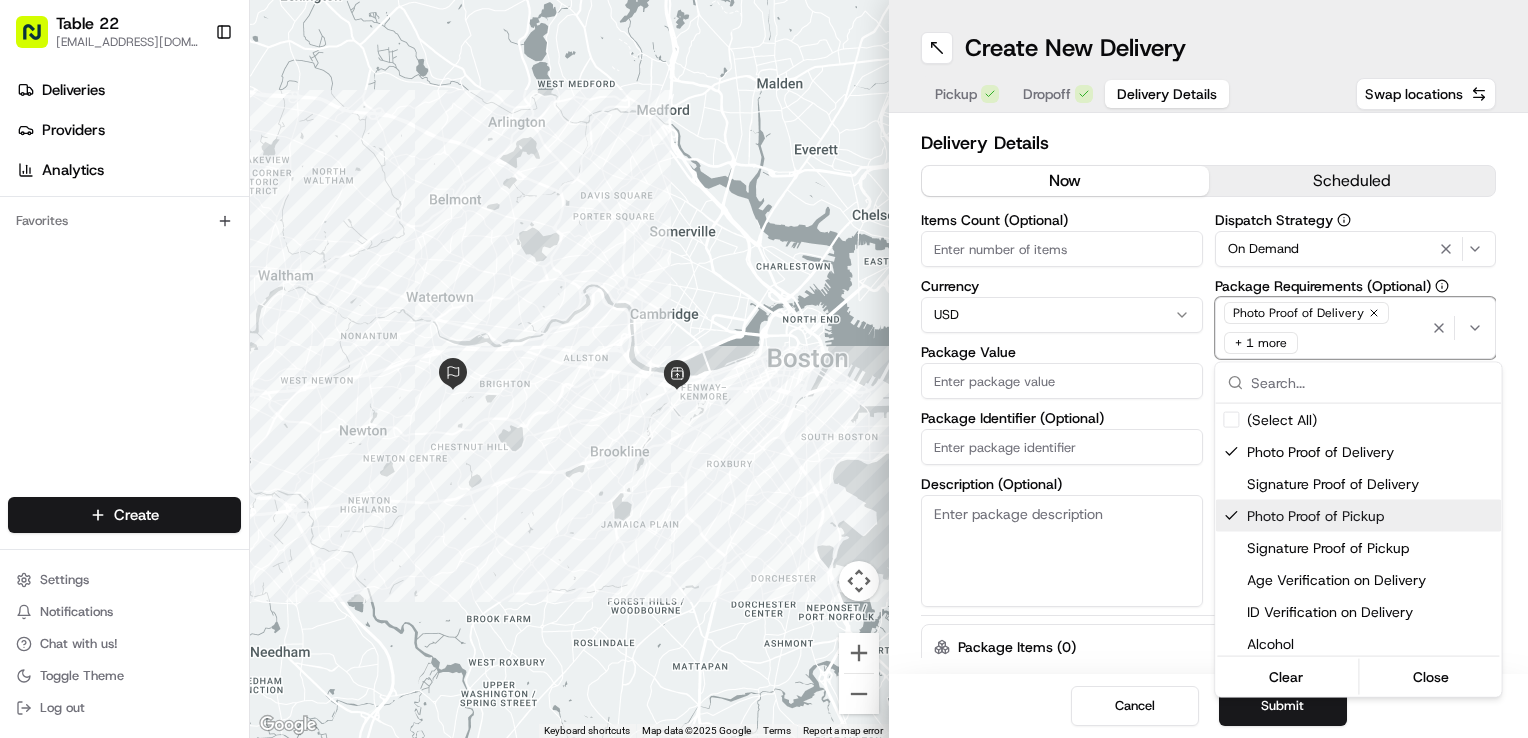 click on "Table 22 nikos@table22.com Toggle Sidebar Deliveries Providers Analytics Favorites Main Menu Members & Organization Organization Users Roles Preferences Customization Tracking Orchestration Automations Dispatch Strategy Locations Pickup Locations Dropoff Locations Billing Billing Refund Requests Integrations Notification Triggers Webhooks API Keys Request Logs Create Settings Notifications Chat with us! Toggle Theme Log out ← Move left → Move right ↑ Move up ↓ Move down + Zoom in - Zoom out Home Jump left by 75% End Jump right by 75% Page Up Jump up by 75% Page Down Jump down by 75% Keyboard shortcuts Map Data Map data ©2025 Google Map data ©2025 Google 2 km  Click to toggle between metric and imperial units Terms Report a map error Create New Delivery Pickup Dropoff Delivery Details Swap locations Delivery Details now scheduled Items Count (Optional) Currency USD Package Value Package Identifier (Optional) Description (Optional) Dispatch Strategy On Demand Photo Proof of Delivery 5" at bounding box center [764, 369] 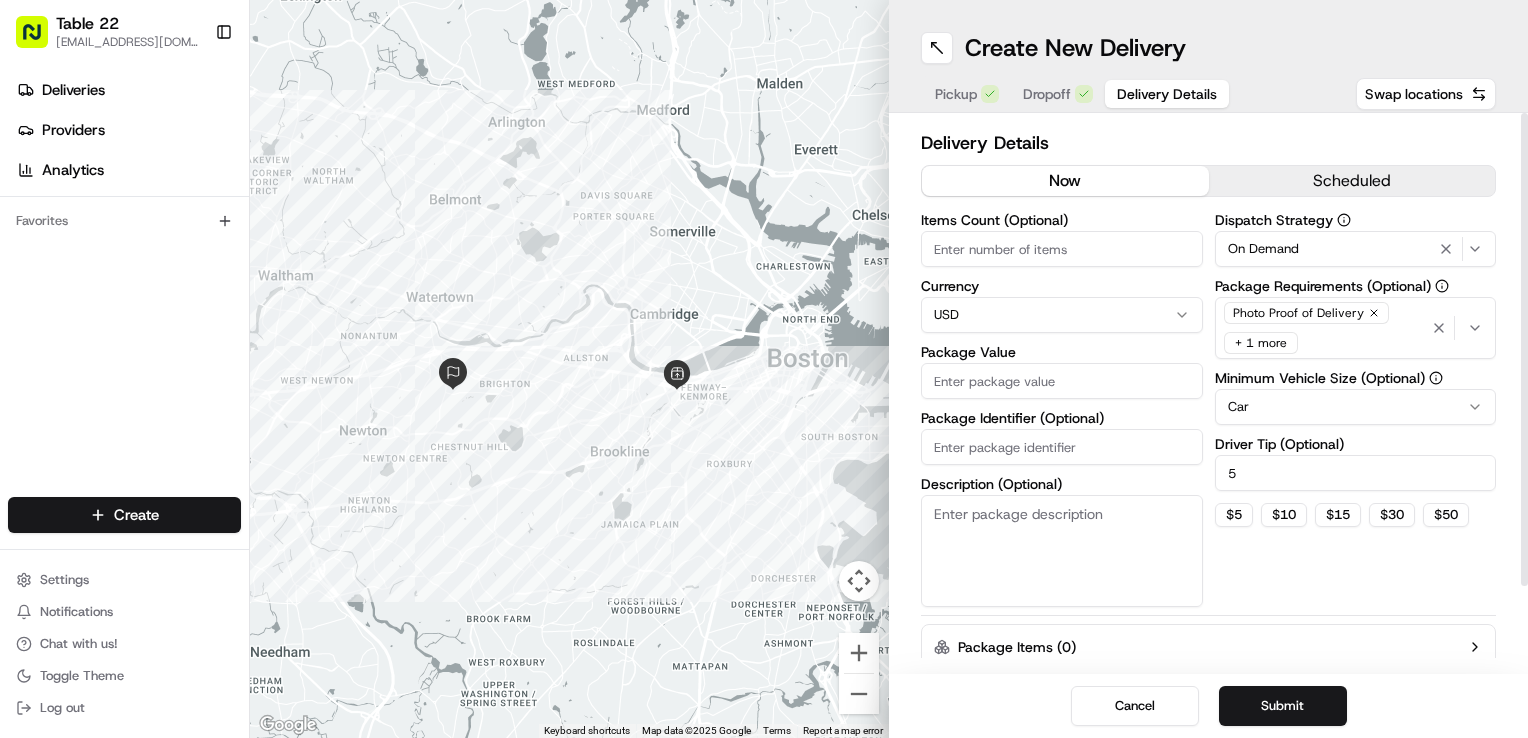click on "Description (Optional)" at bounding box center (1062, 551) 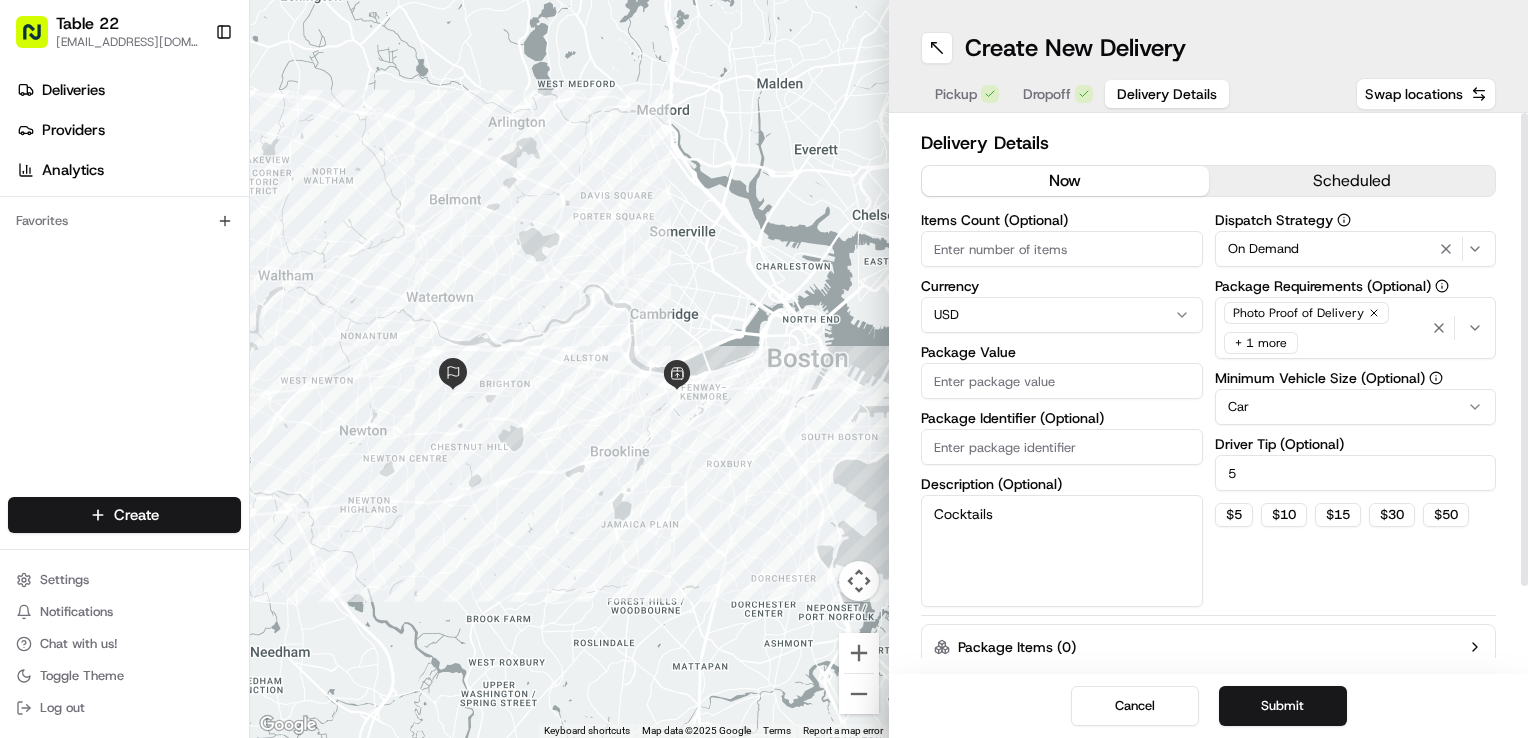 type on "Cocktails" 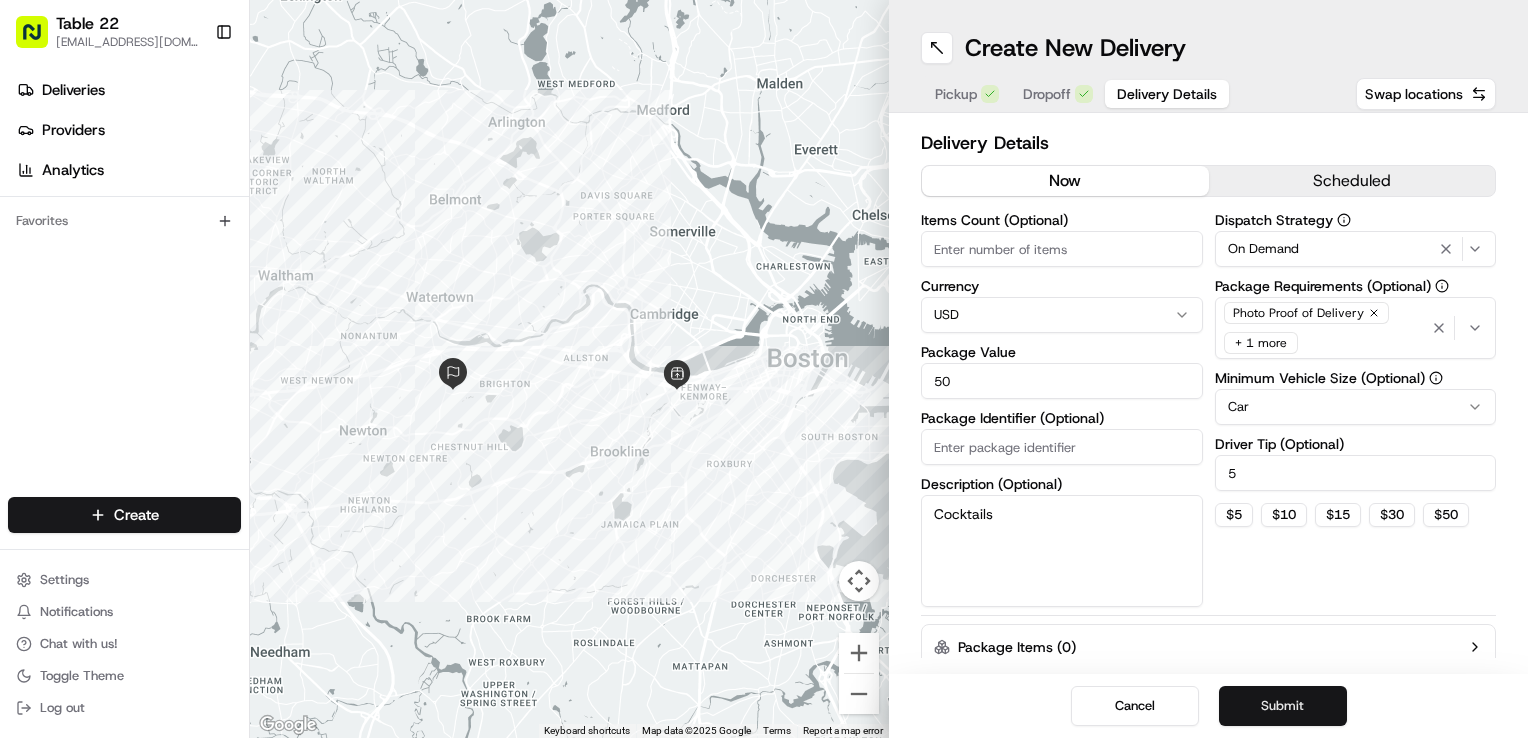 type on "50" 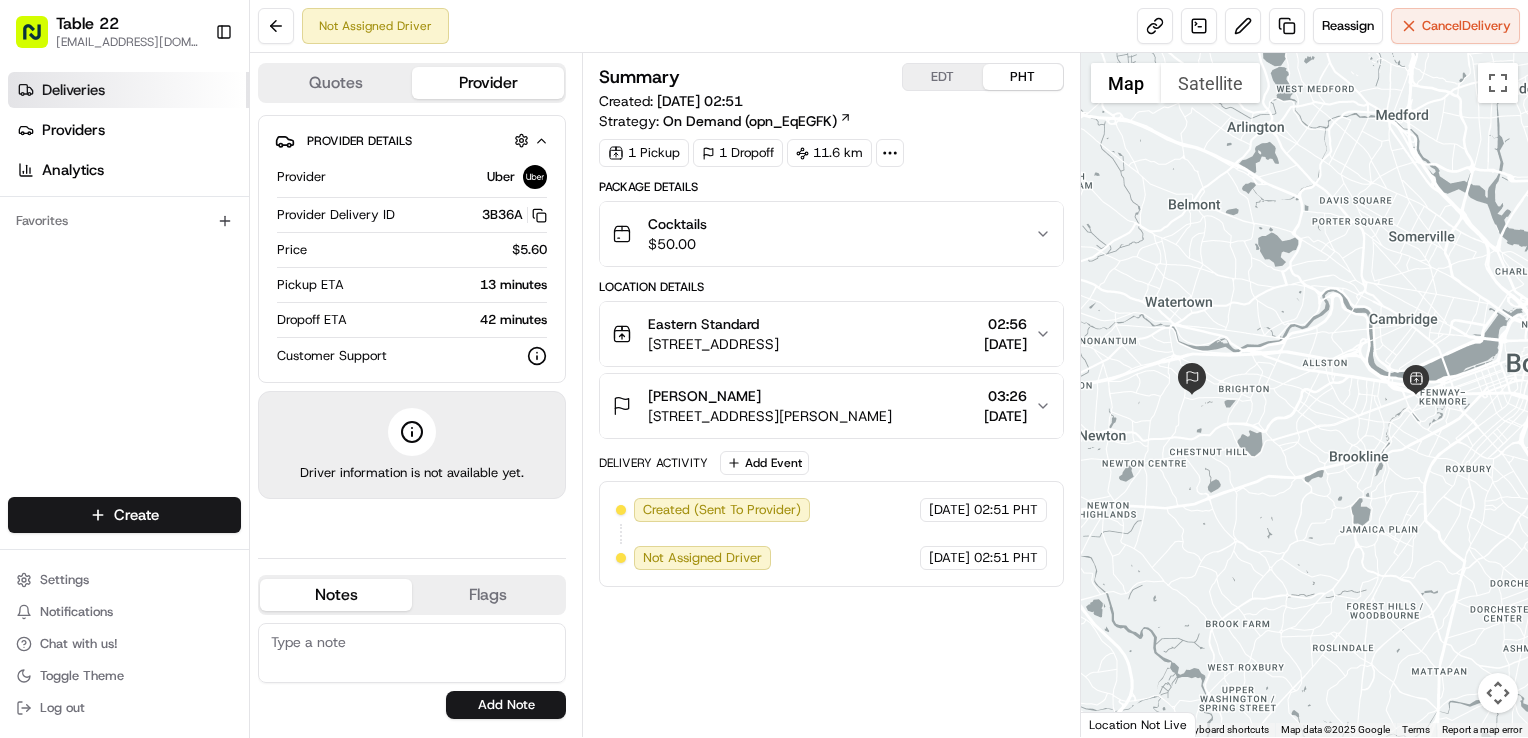 click on "Deliveries" at bounding box center [73, 90] 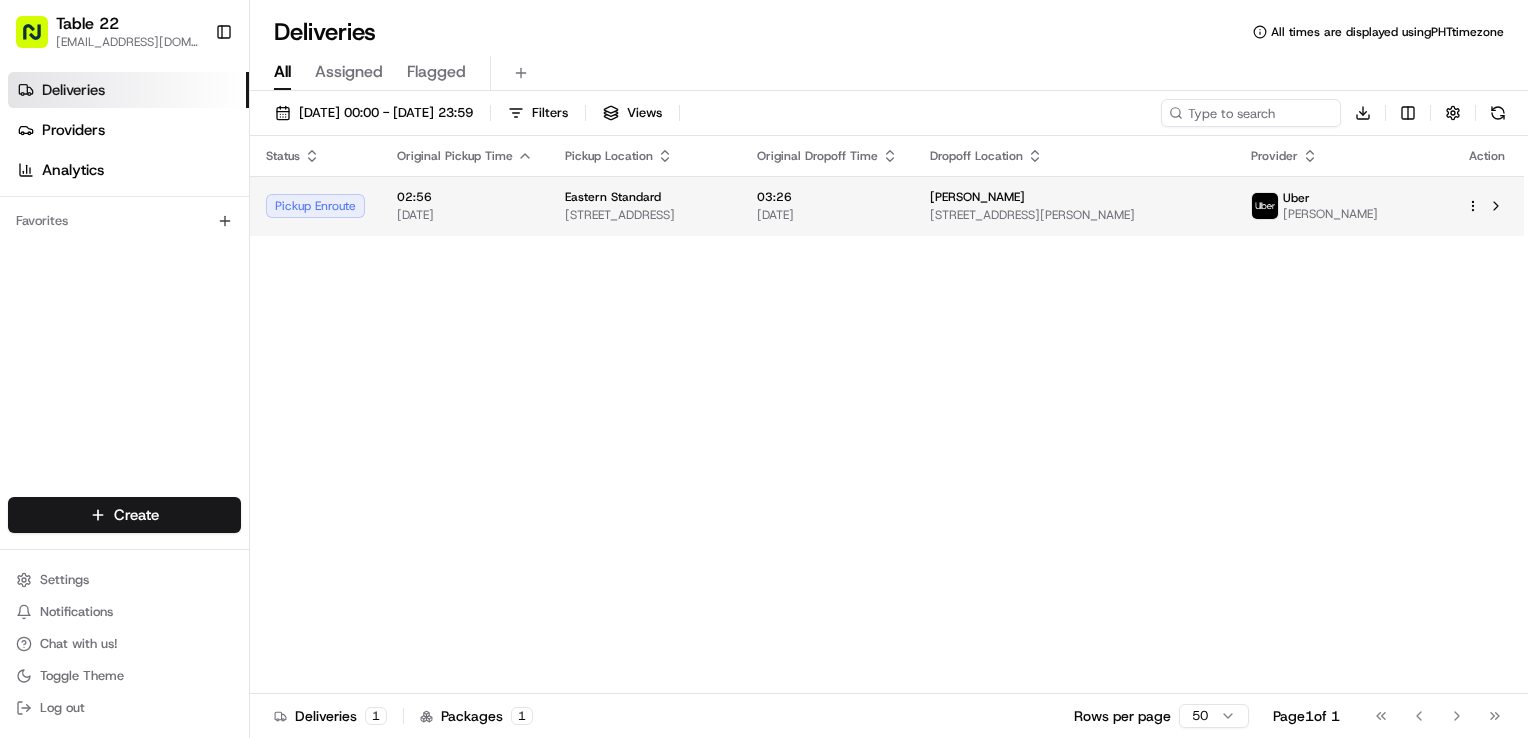 click on "Eastern Standard" at bounding box center (645, 197) 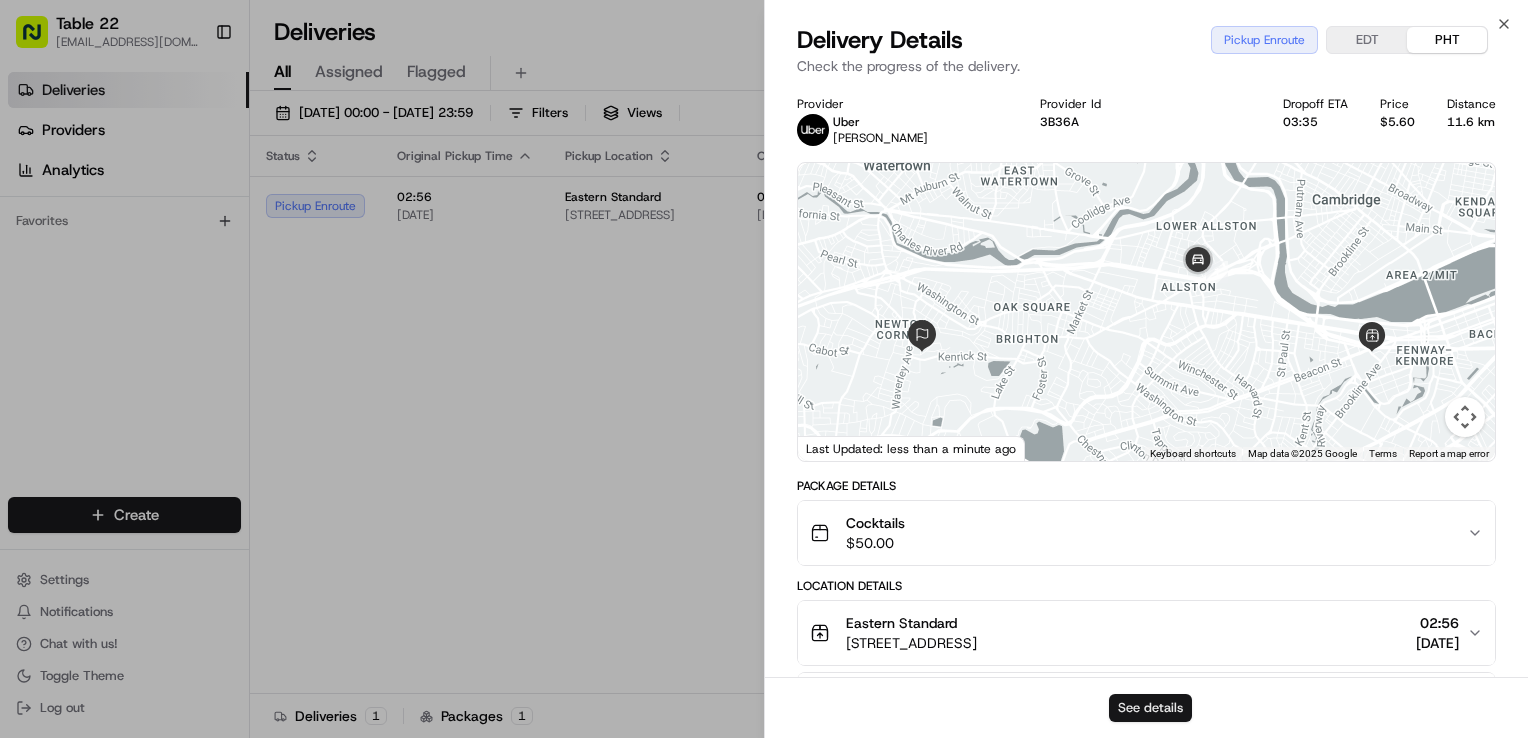 click on "See details" at bounding box center (1150, 708) 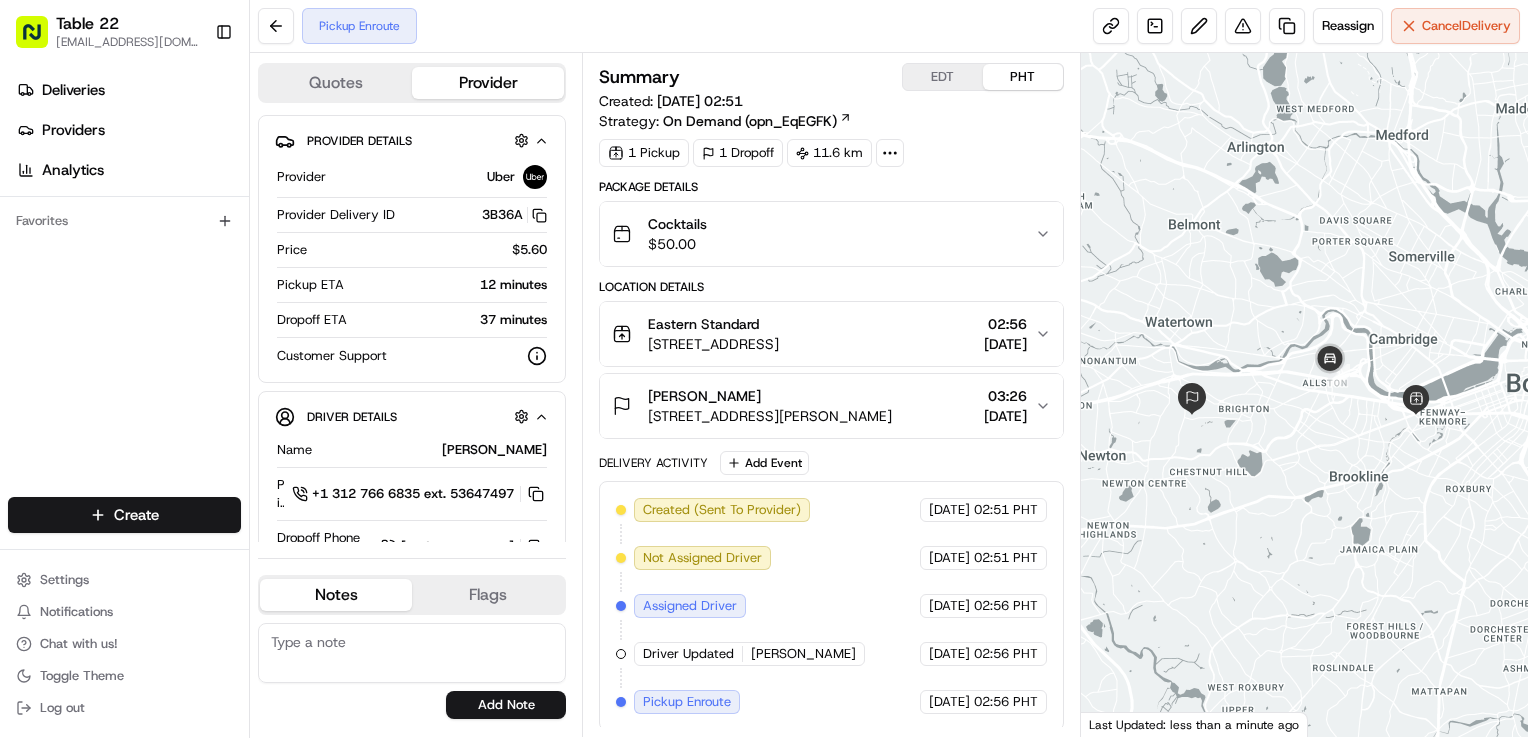 scroll, scrollTop: 0, scrollLeft: 0, axis: both 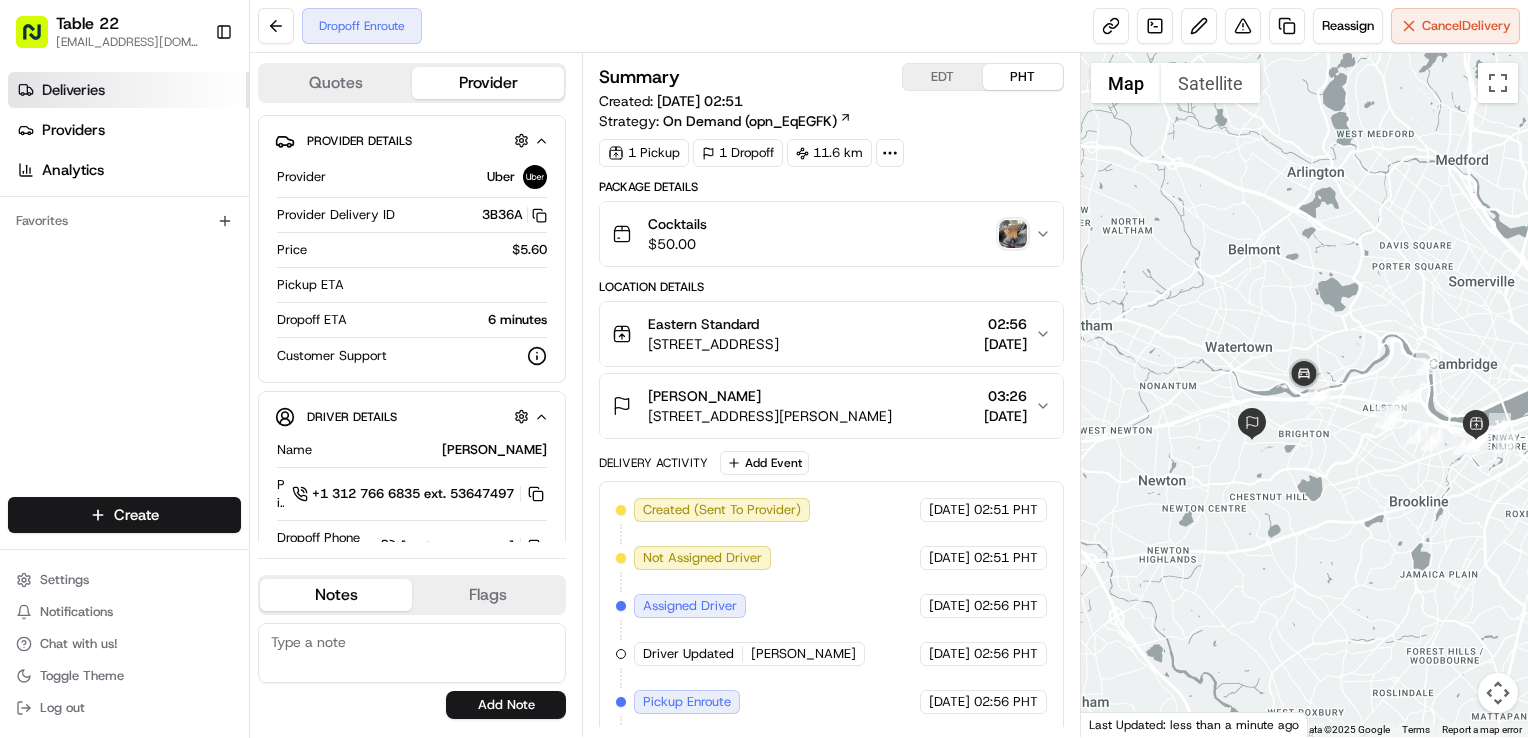 click on "Deliveries" at bounding box center [128, 90] 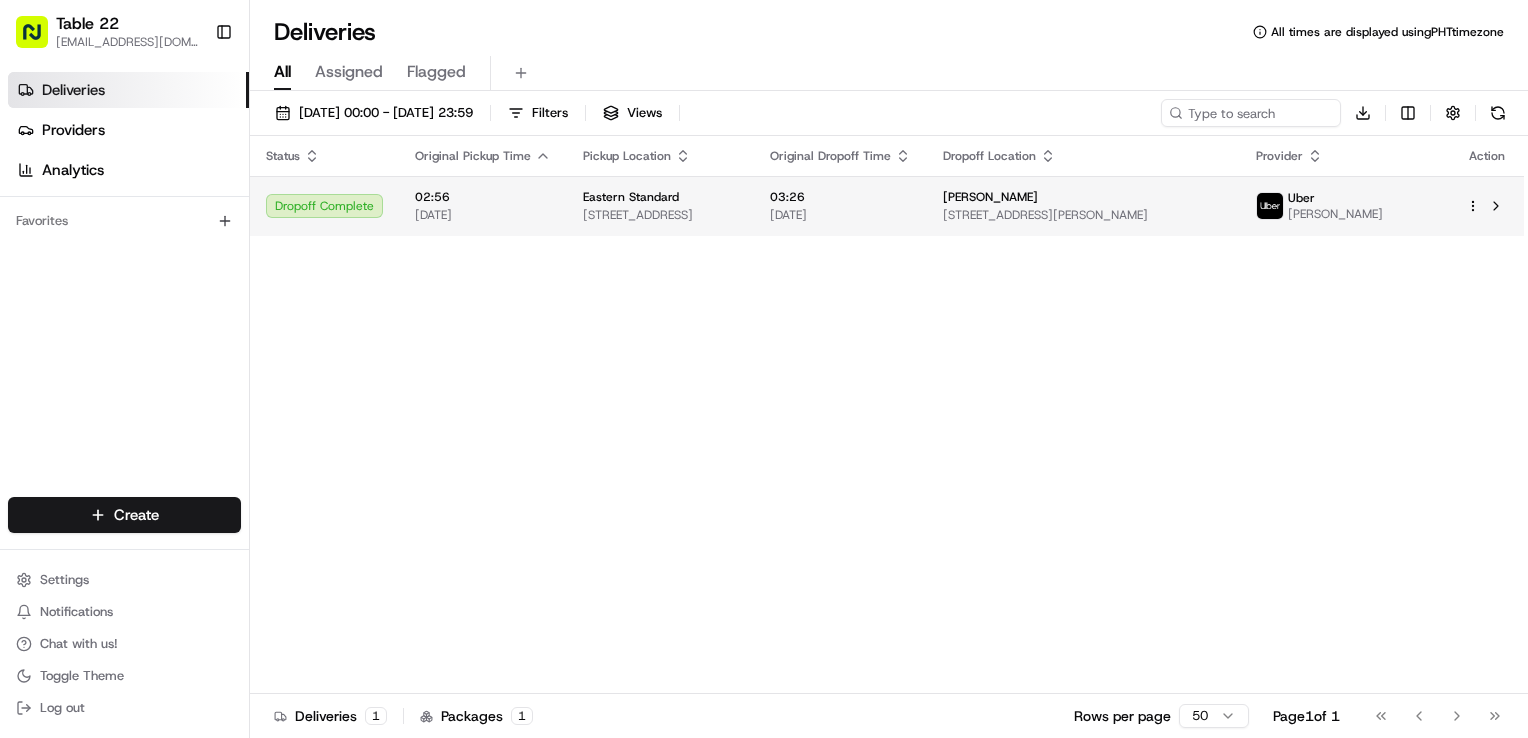 click on "[STREET_ADDRESS]" at bounding box center (660, 215) 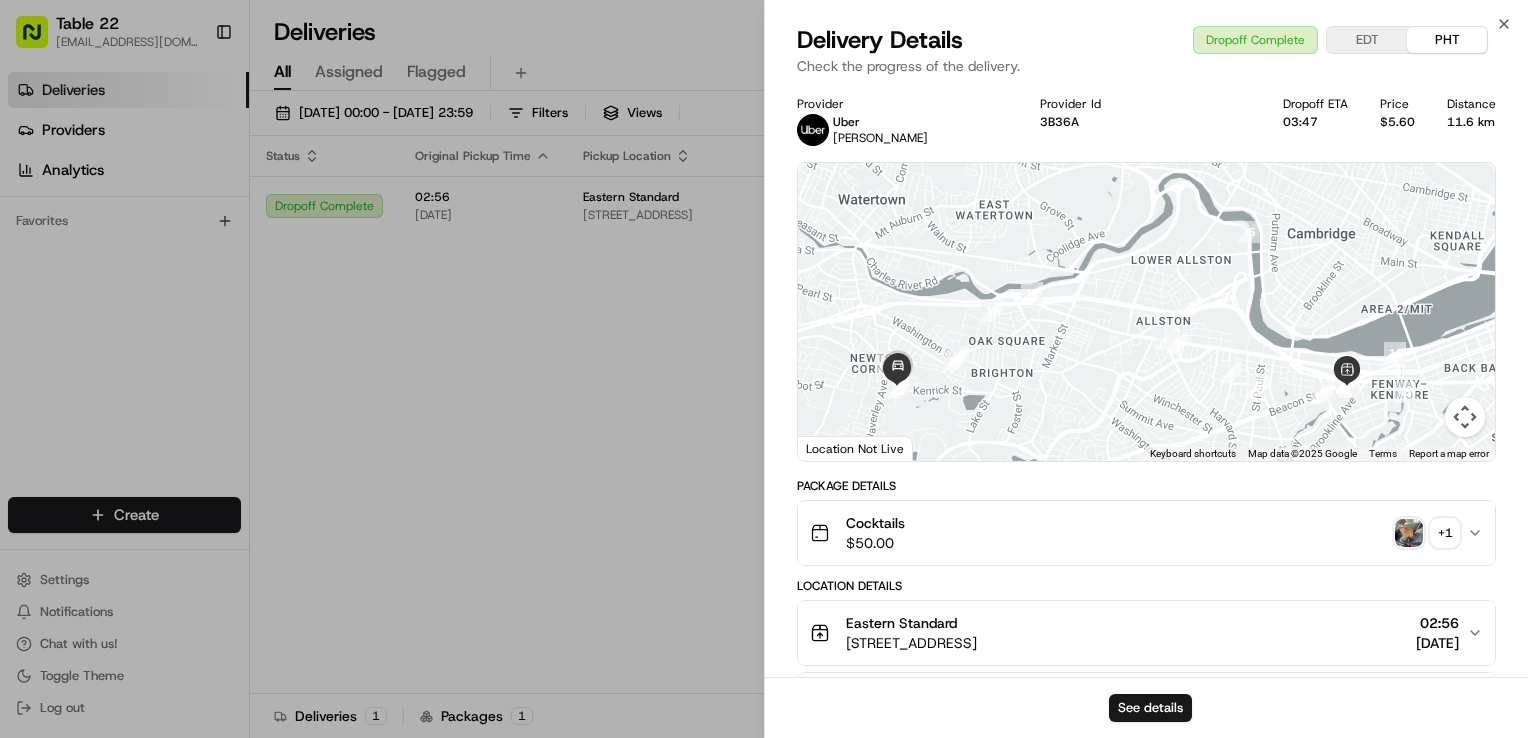 click on "+ 1" at bounding box center [1445, 533] 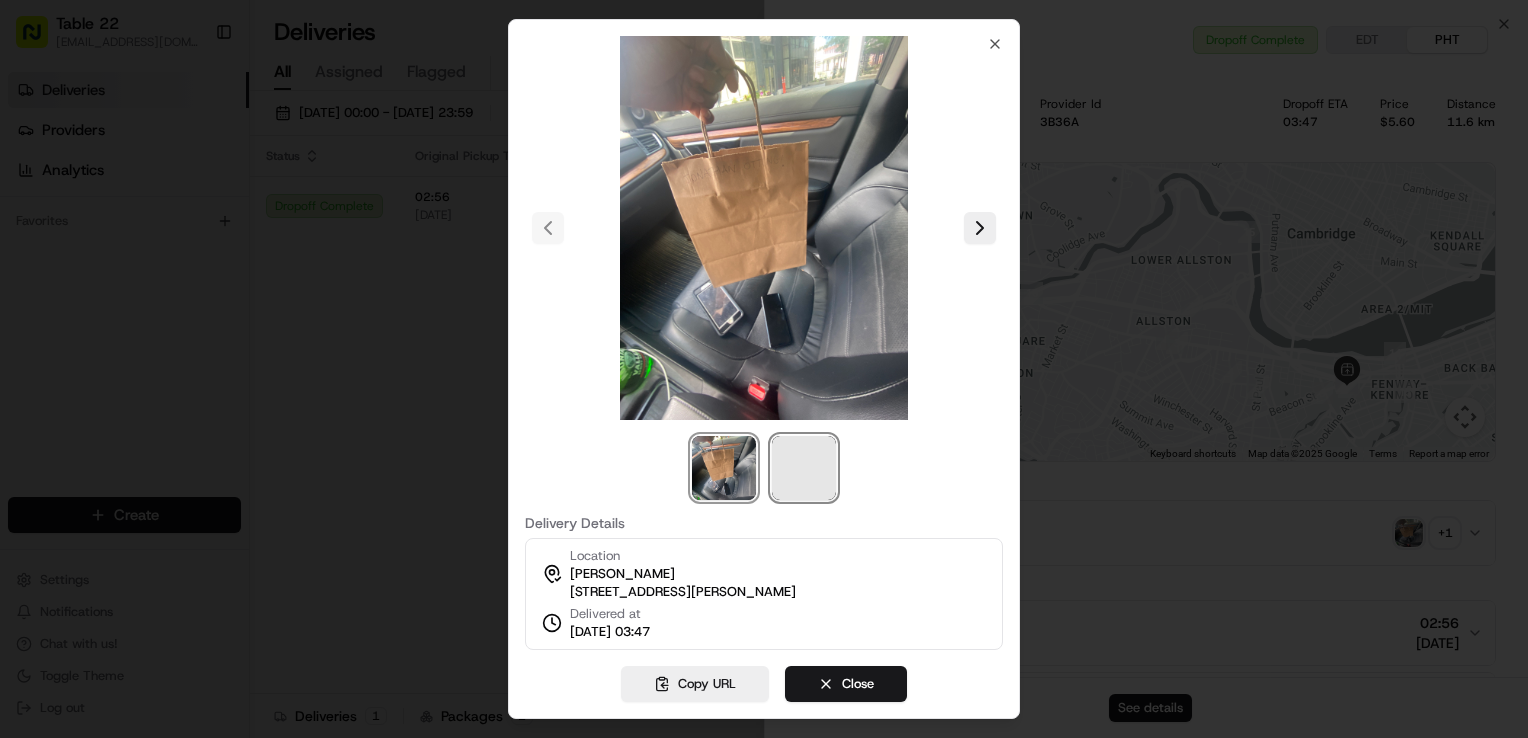 click at bounding box center (804, 468) 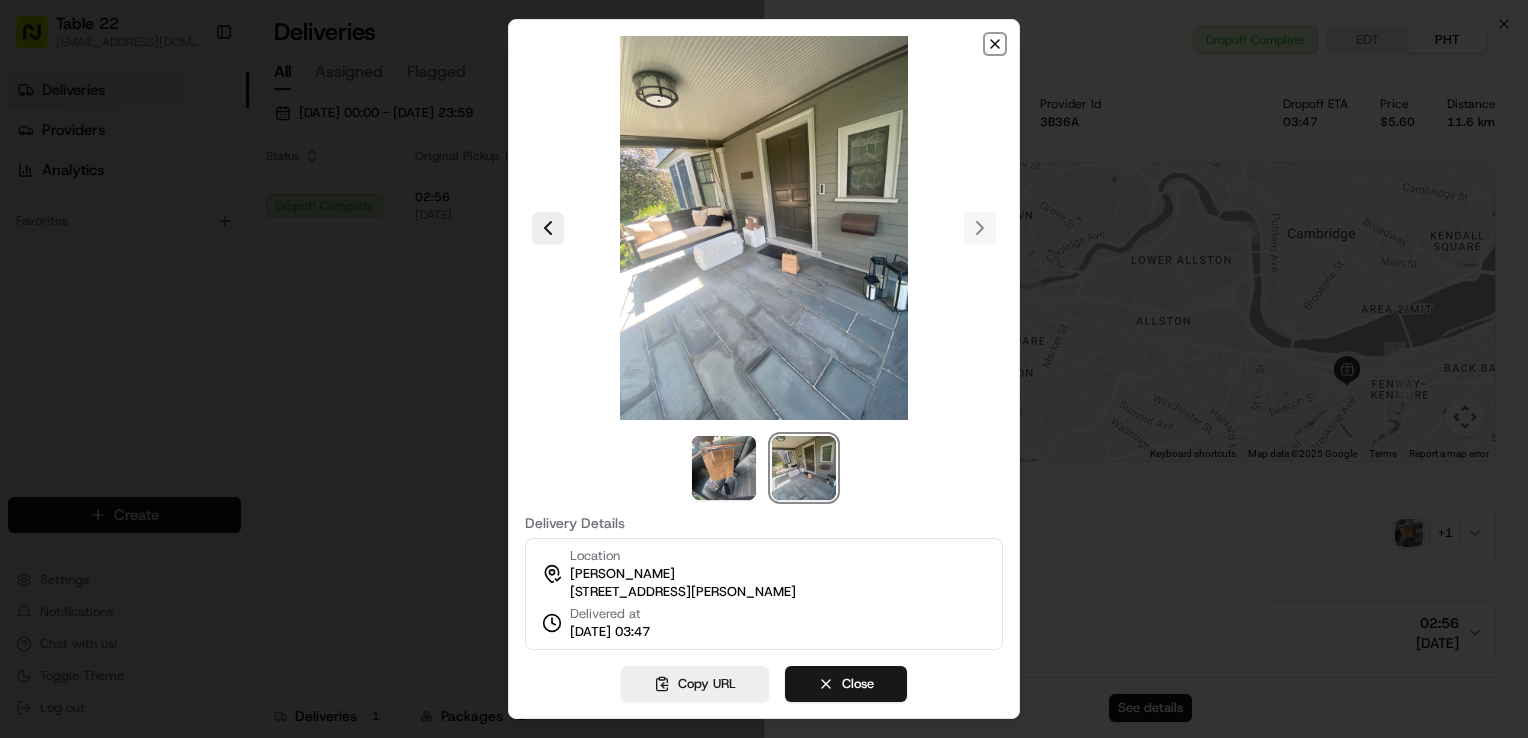 click 